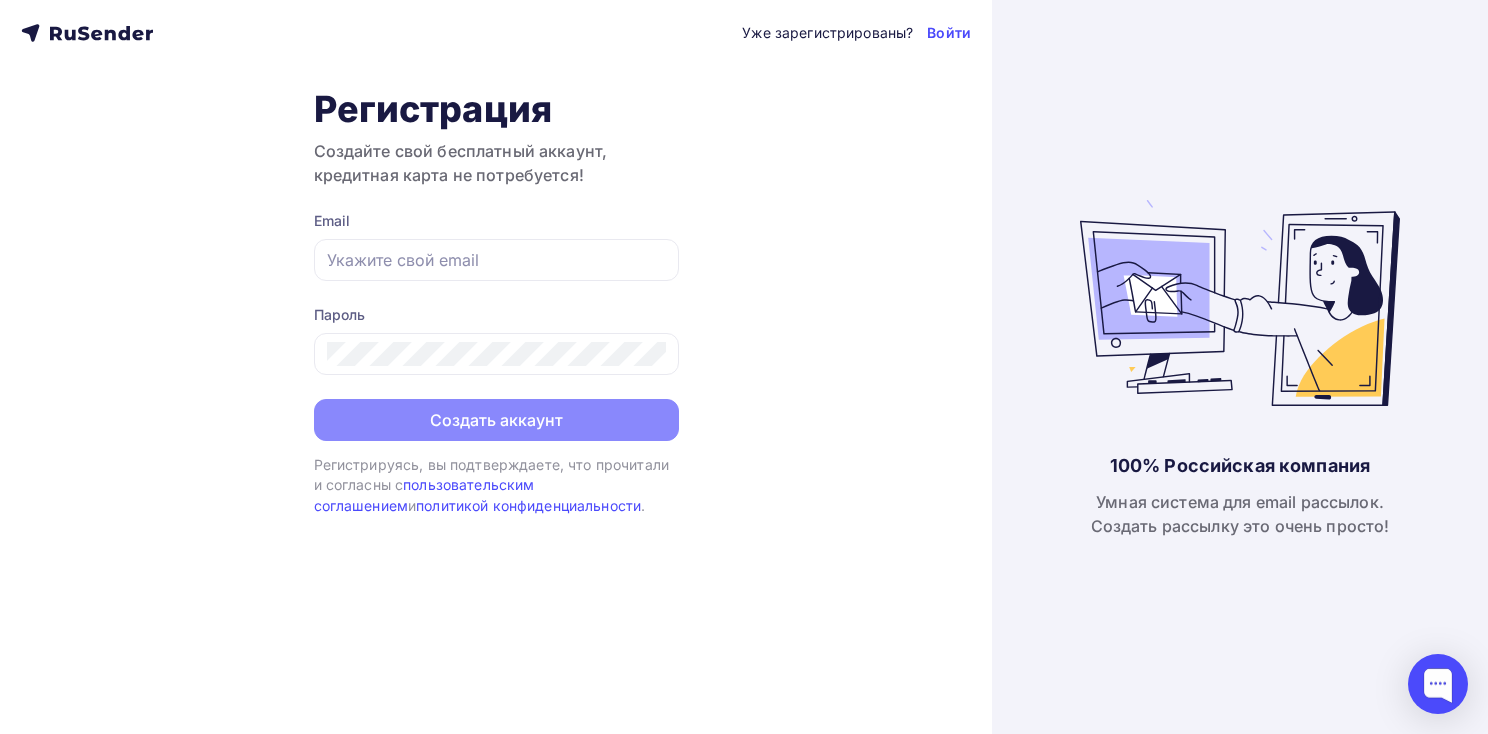 scroll, scrollTop: 0, scrollLeft: 0, axis: both 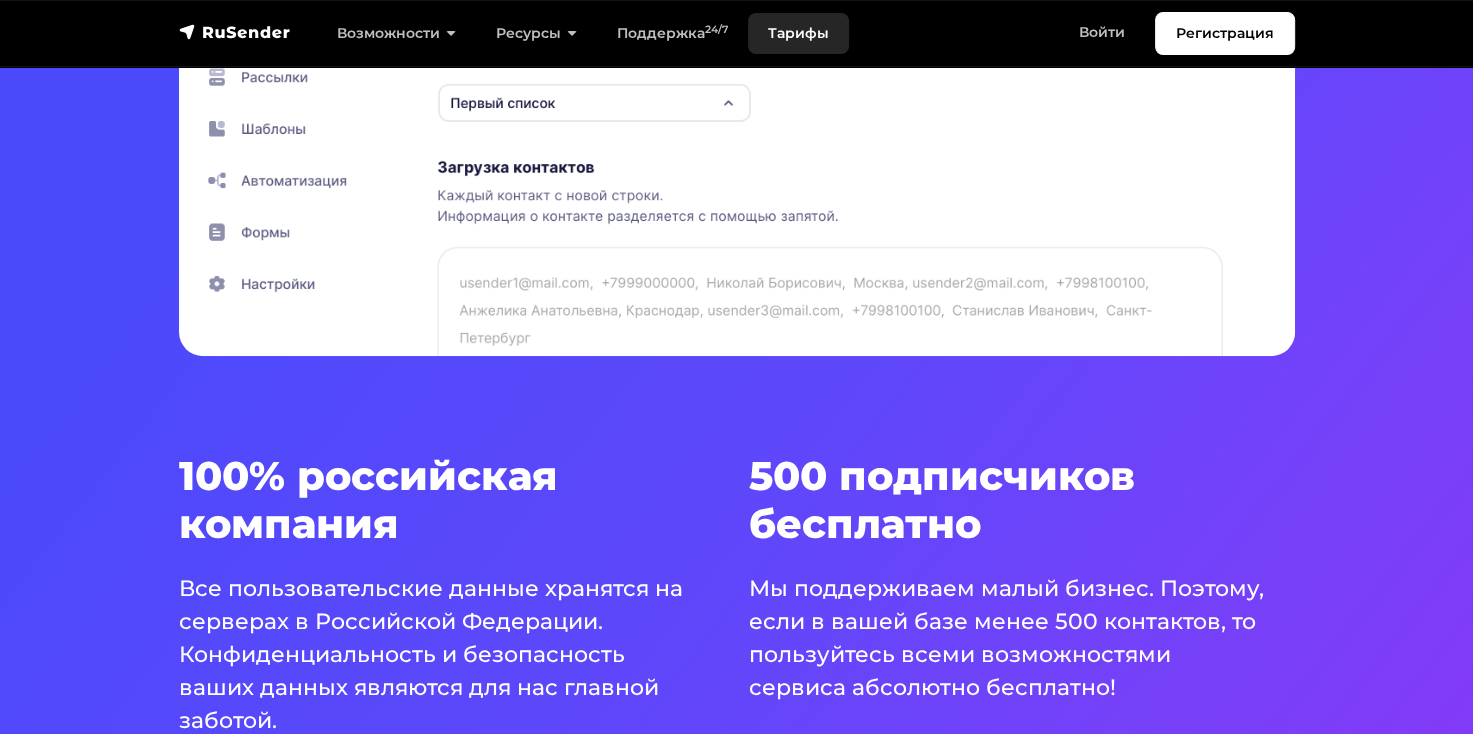click on "Тарифы" at bounding box center [798, 33] 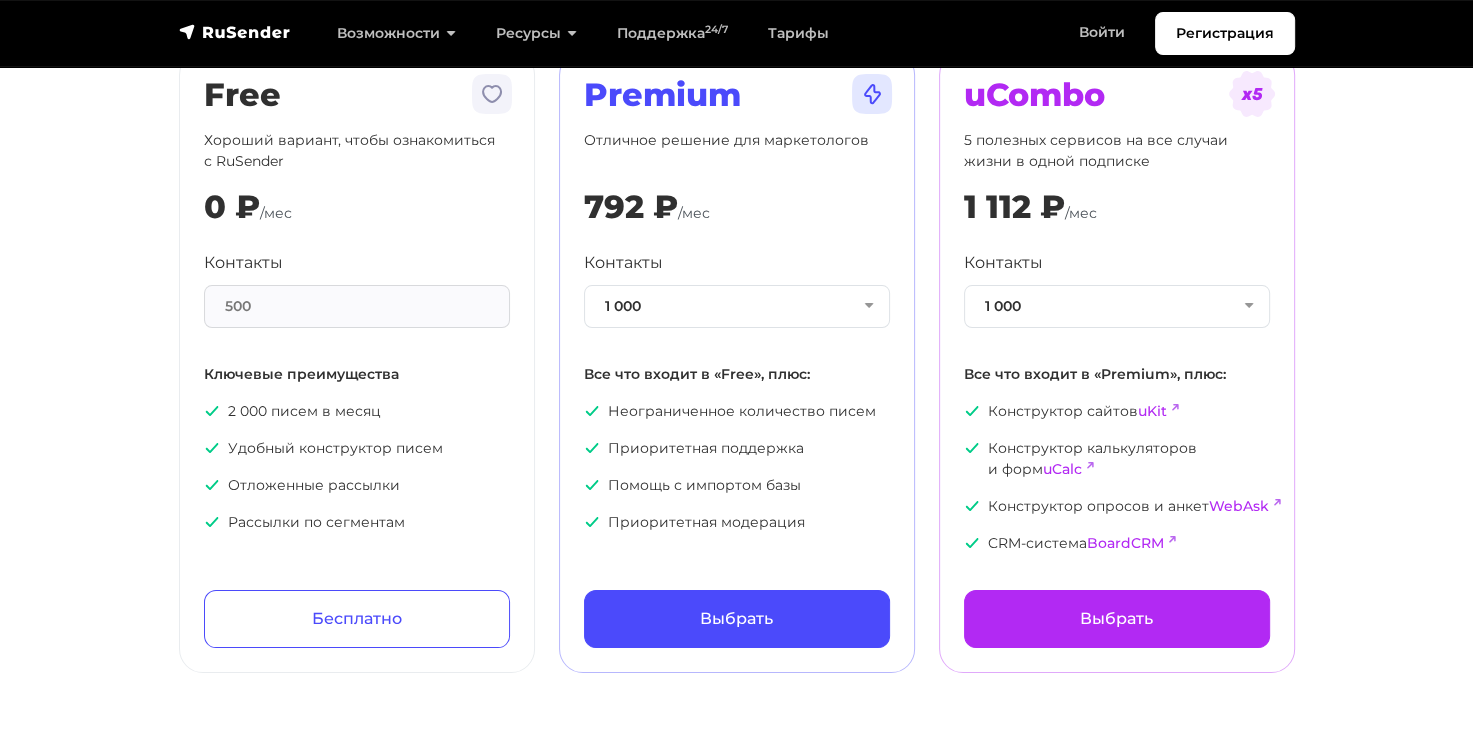 scroll, scrollTop: 200, scrollLeft: 0, axis: vertical 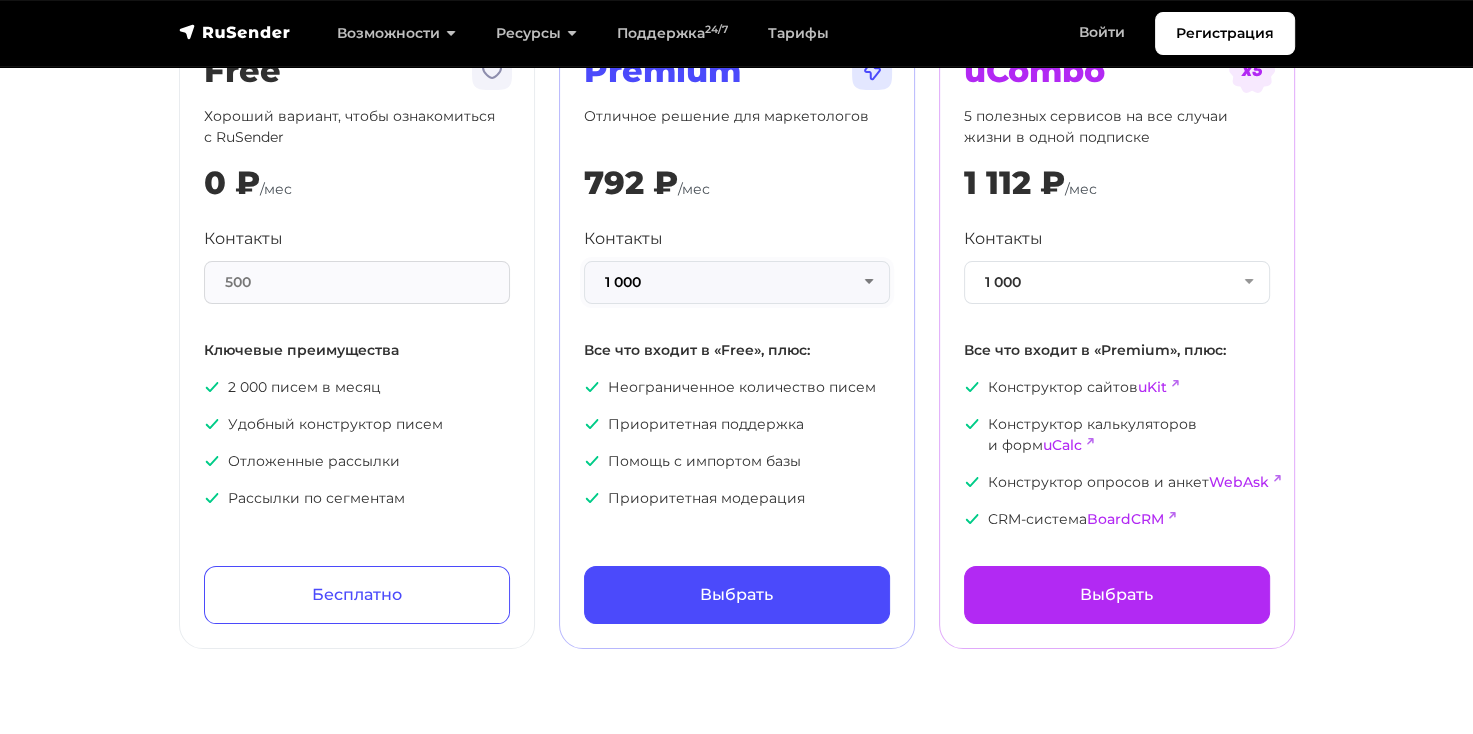 click on "1 000" at bounding box center (737, 282) 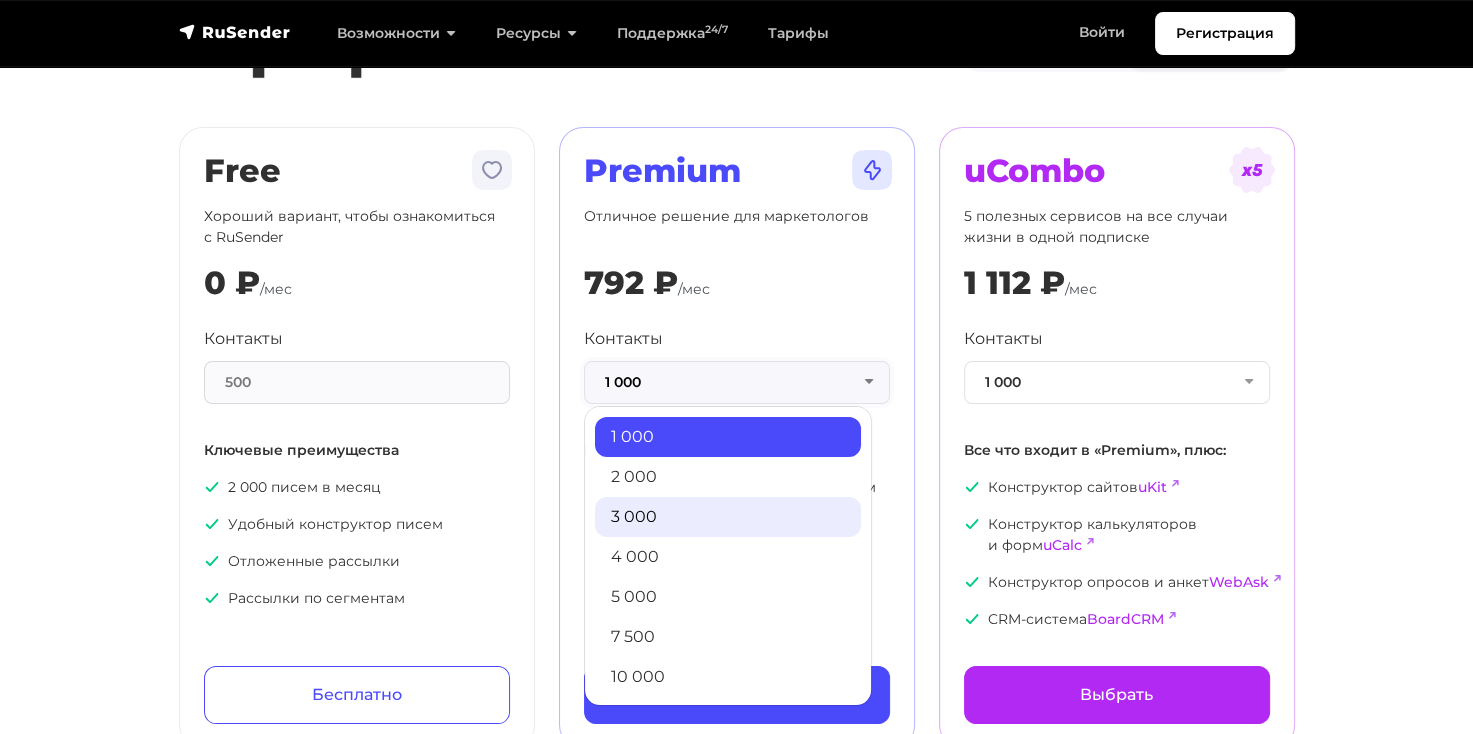 scroll, scrollTop: 100, scrollLeft: 0, axis: vertical 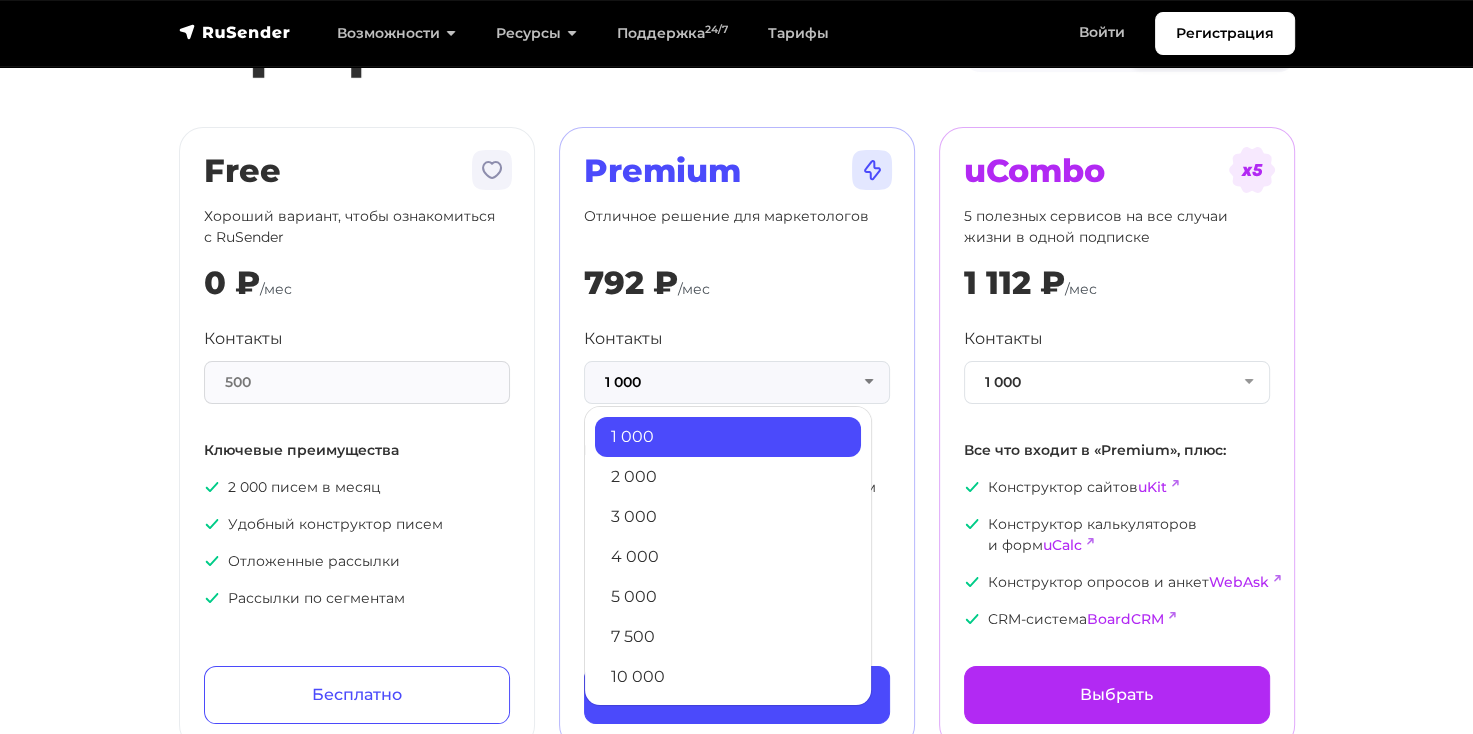 click on "500" at bounding box center [357, 382] 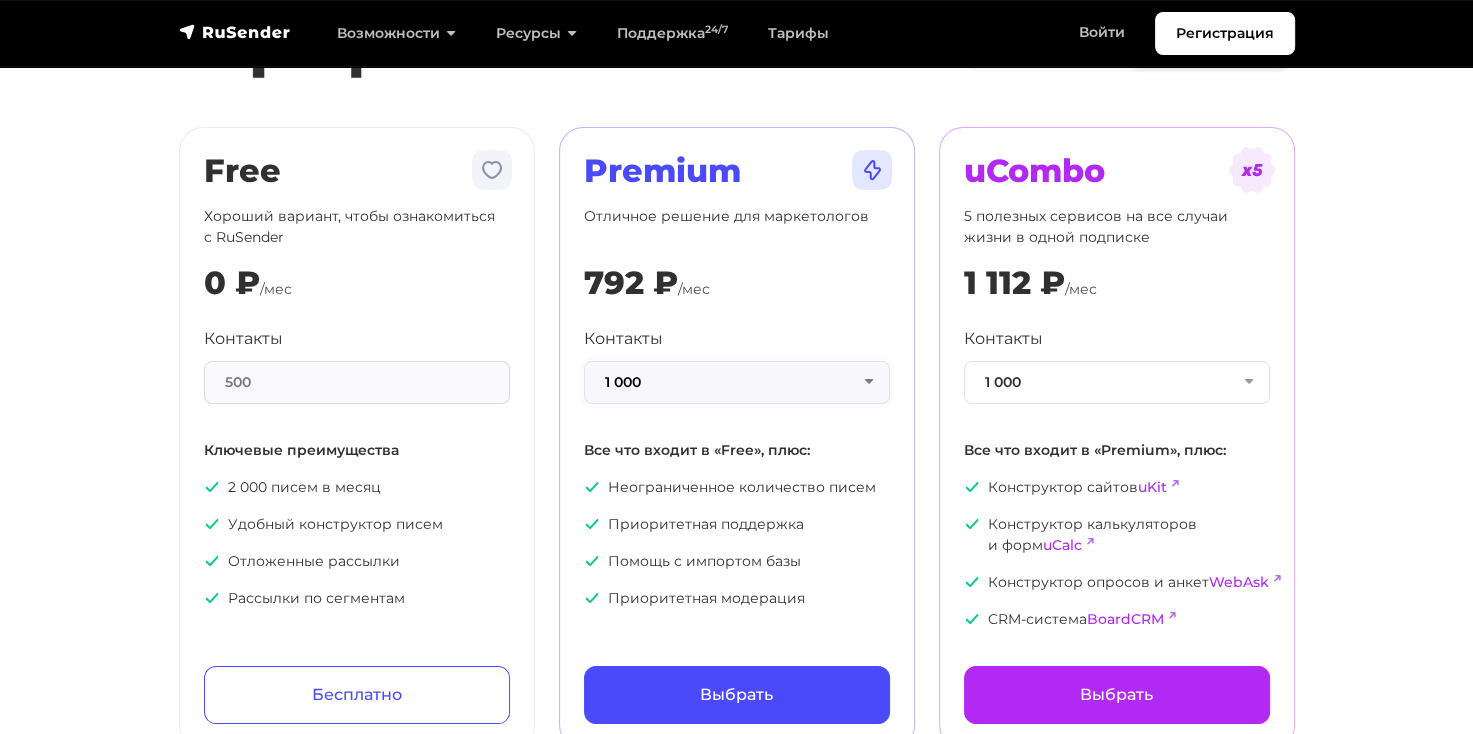 click on "1 000" at bounding box center [737, 382] 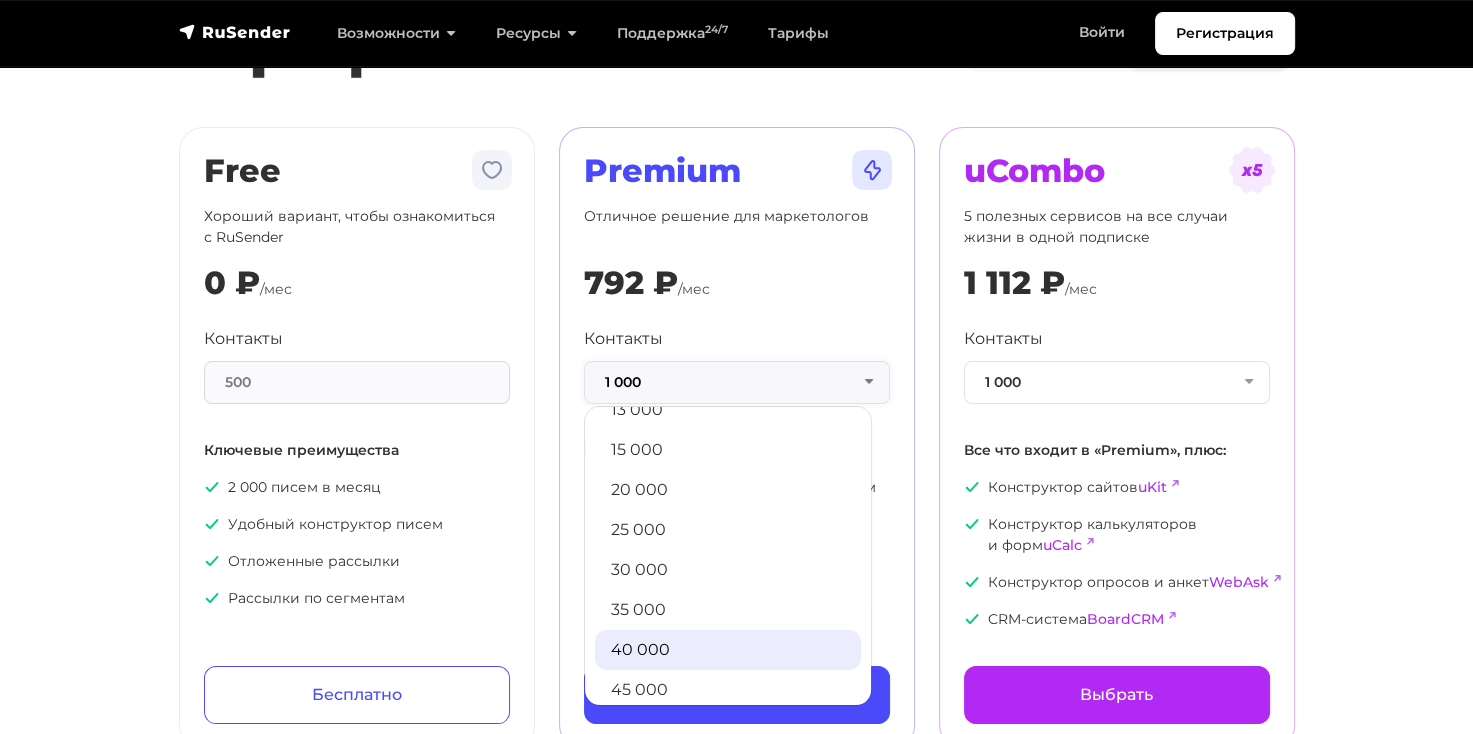 scroll, scrollTop: 300, scrollLeft: 0, axis: vertical 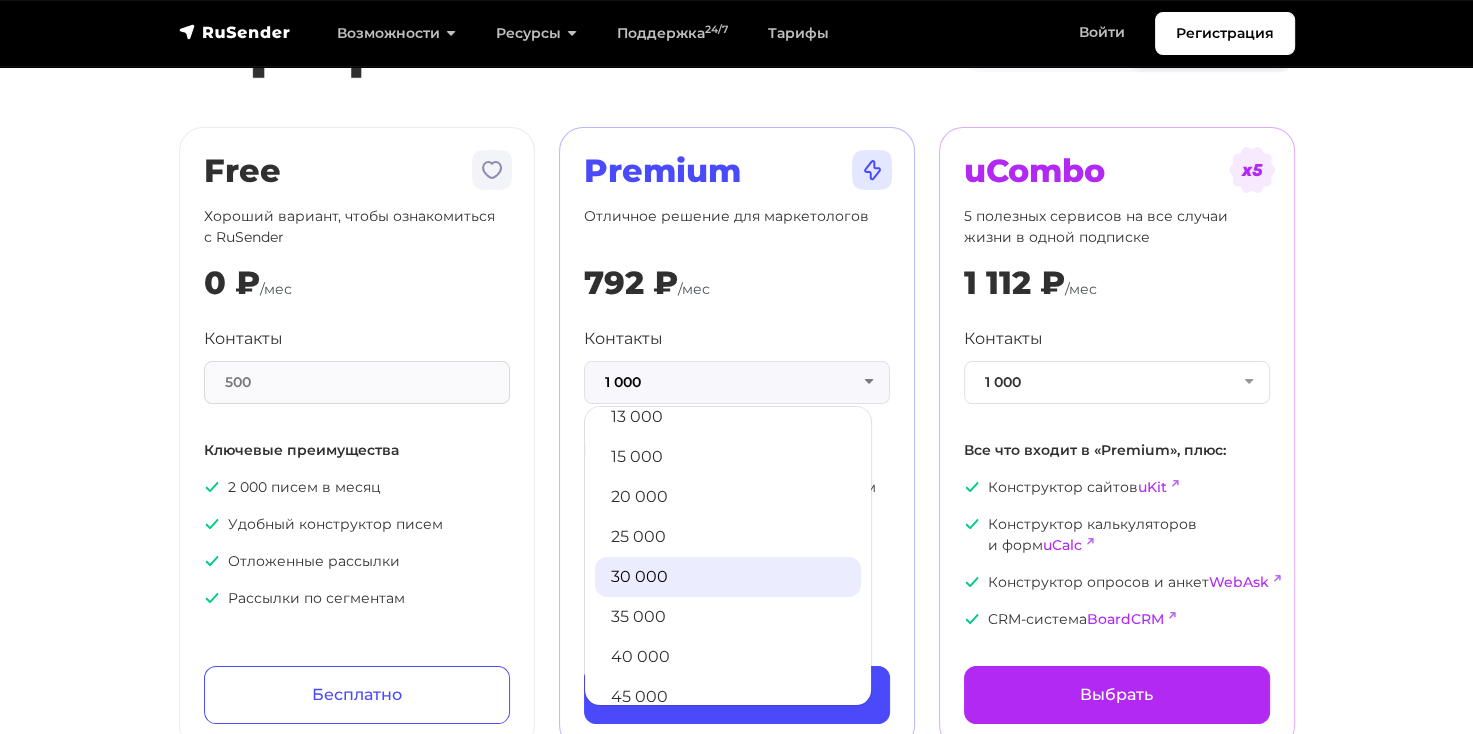 click on "30 000" at bounding box center (728, 577) 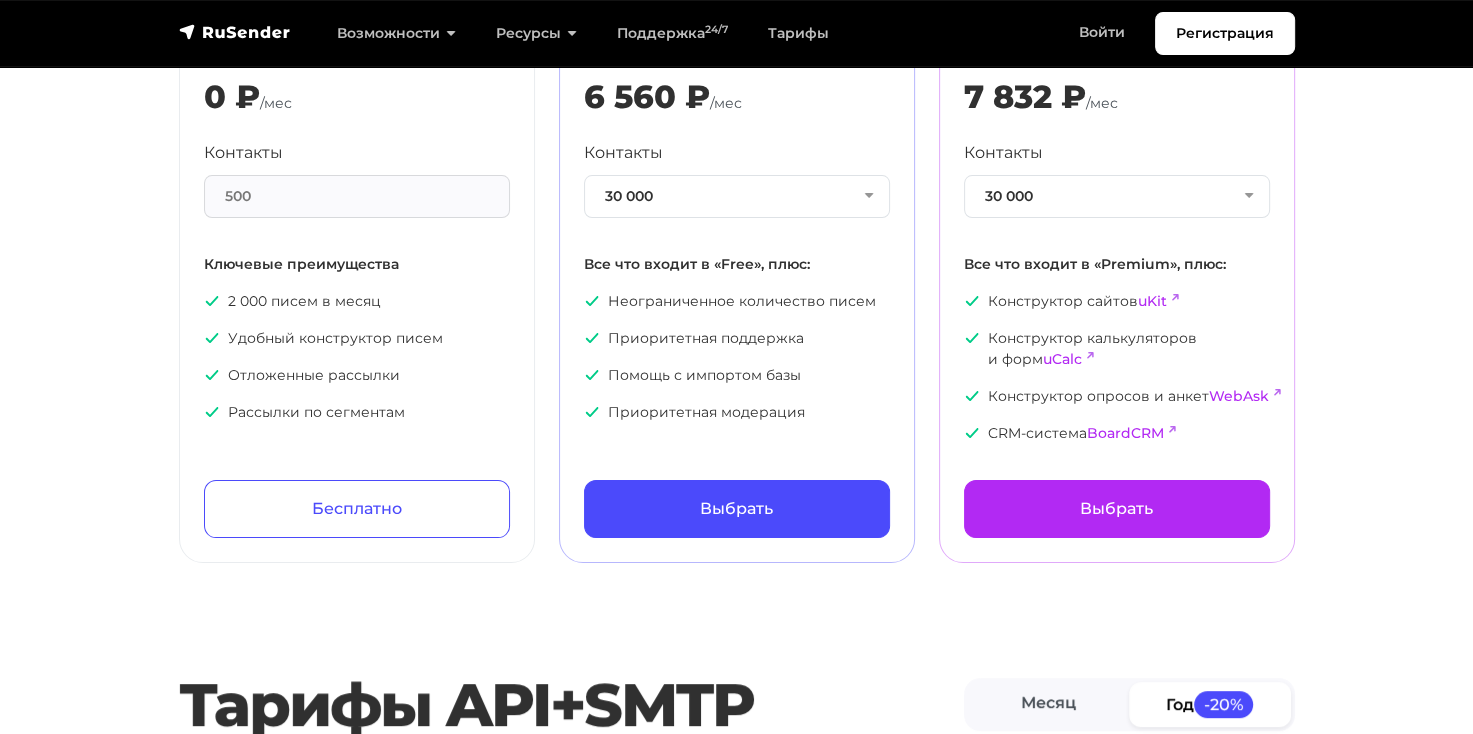 scroll, scrollTop: 300, scrollLeft: 0, axis: vertical 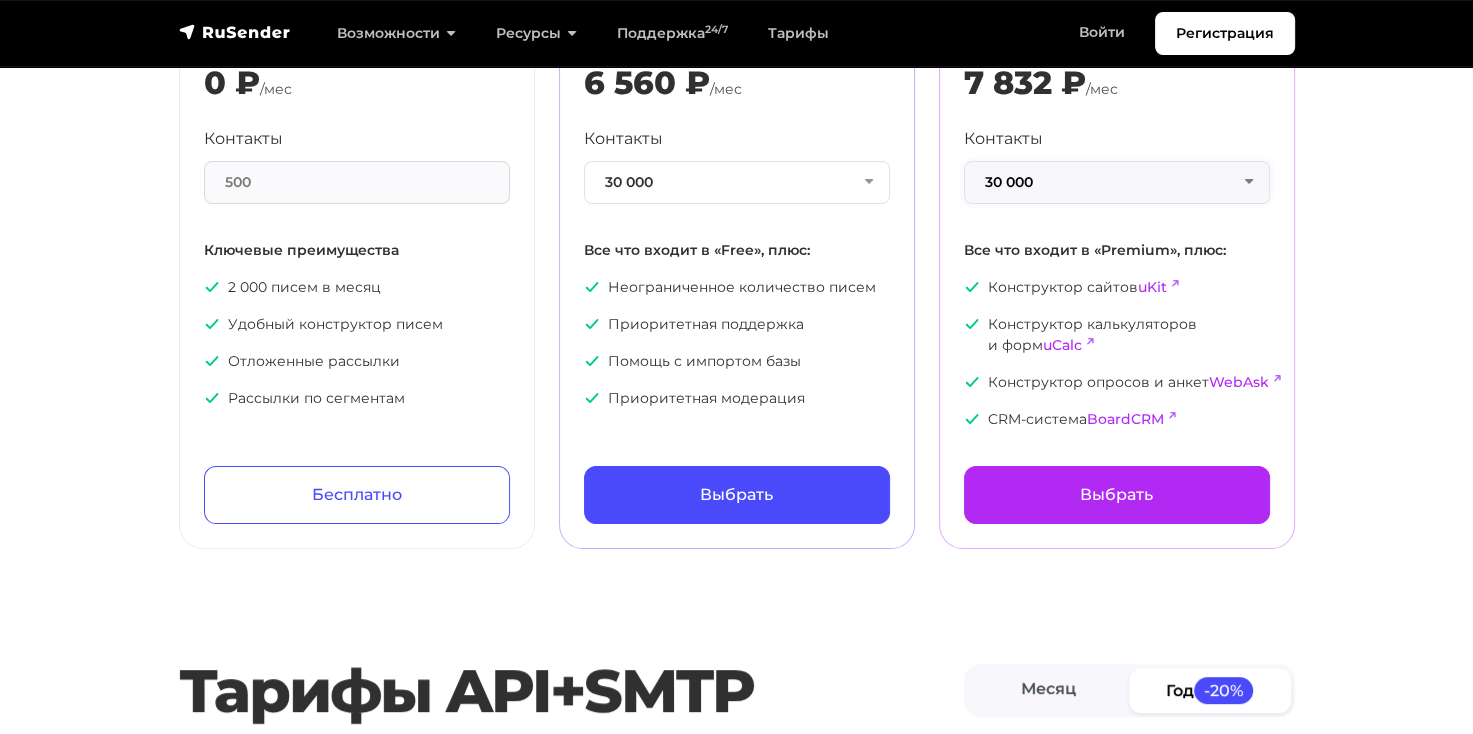 click on "30 000" at bounding box center [1117, 182] 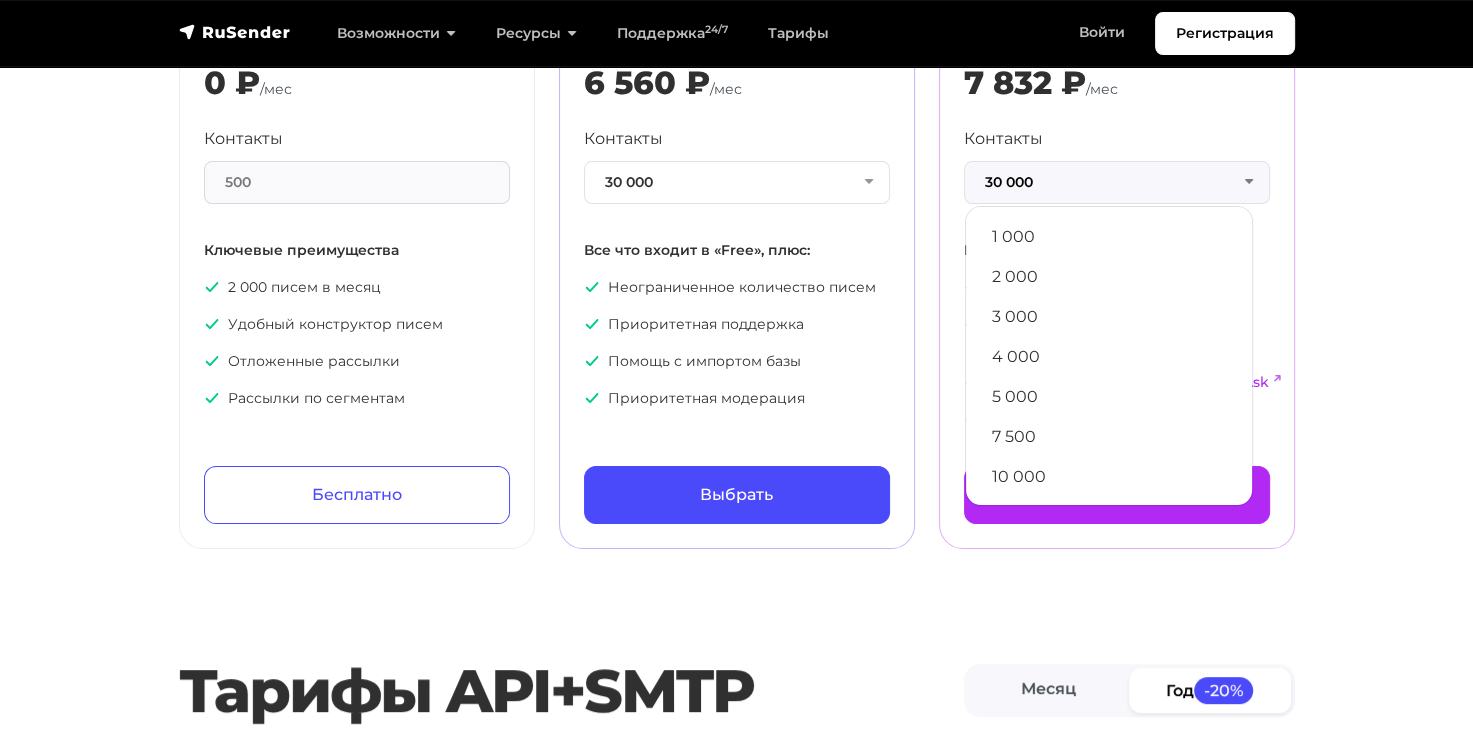 click on "Тарифы
Месяц Год  -20%
Free
Хороший вариант, чтобы ознакомиться с RuSender
0 ₽  /мес
Контакты
500
Ключевые преимущества
2 000 писем в месяц
Удобный конструктор писем
Отложенные рассылки
Рассылки по сегментам
Бесплатно" at bounding box center [736, 136] 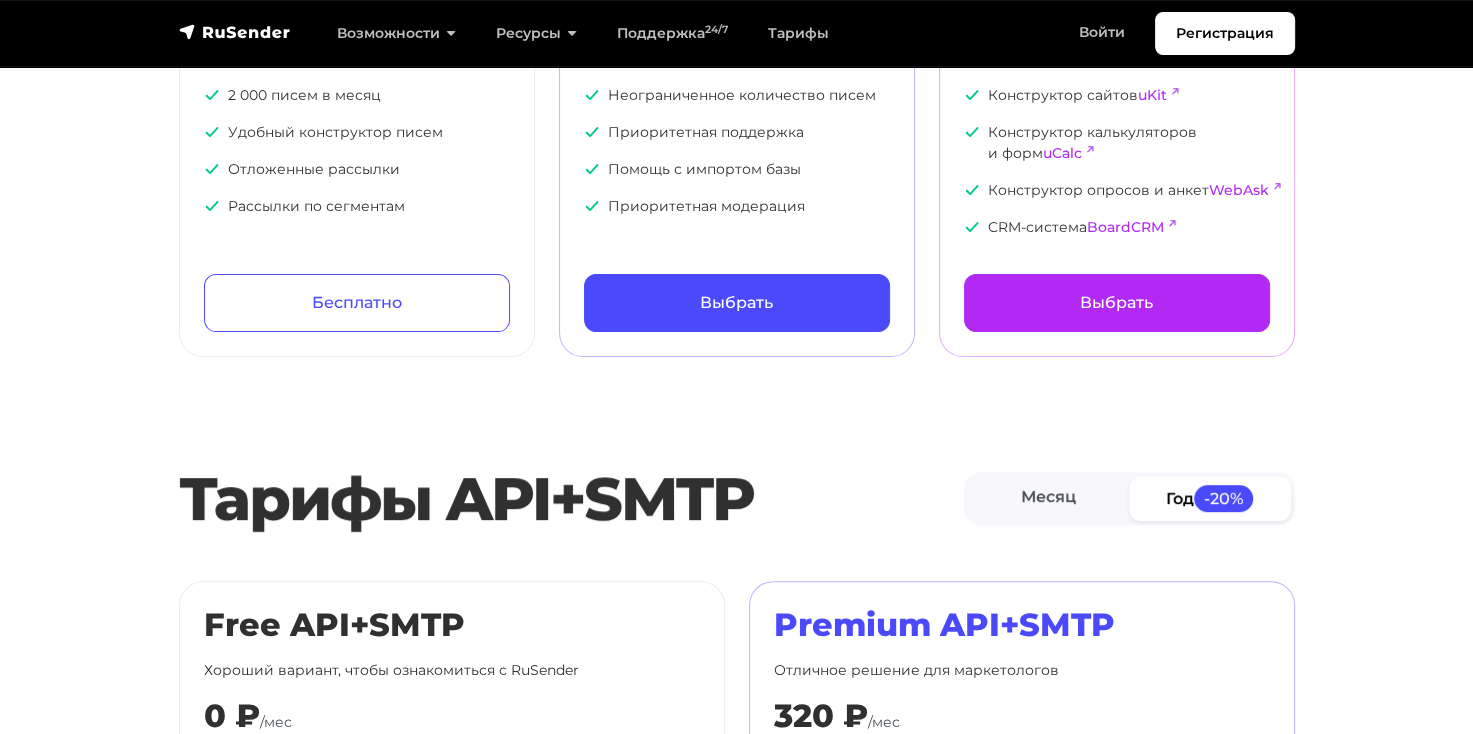 scroll, scrollTop: 500, scrollLeft: 0, axis: vertical 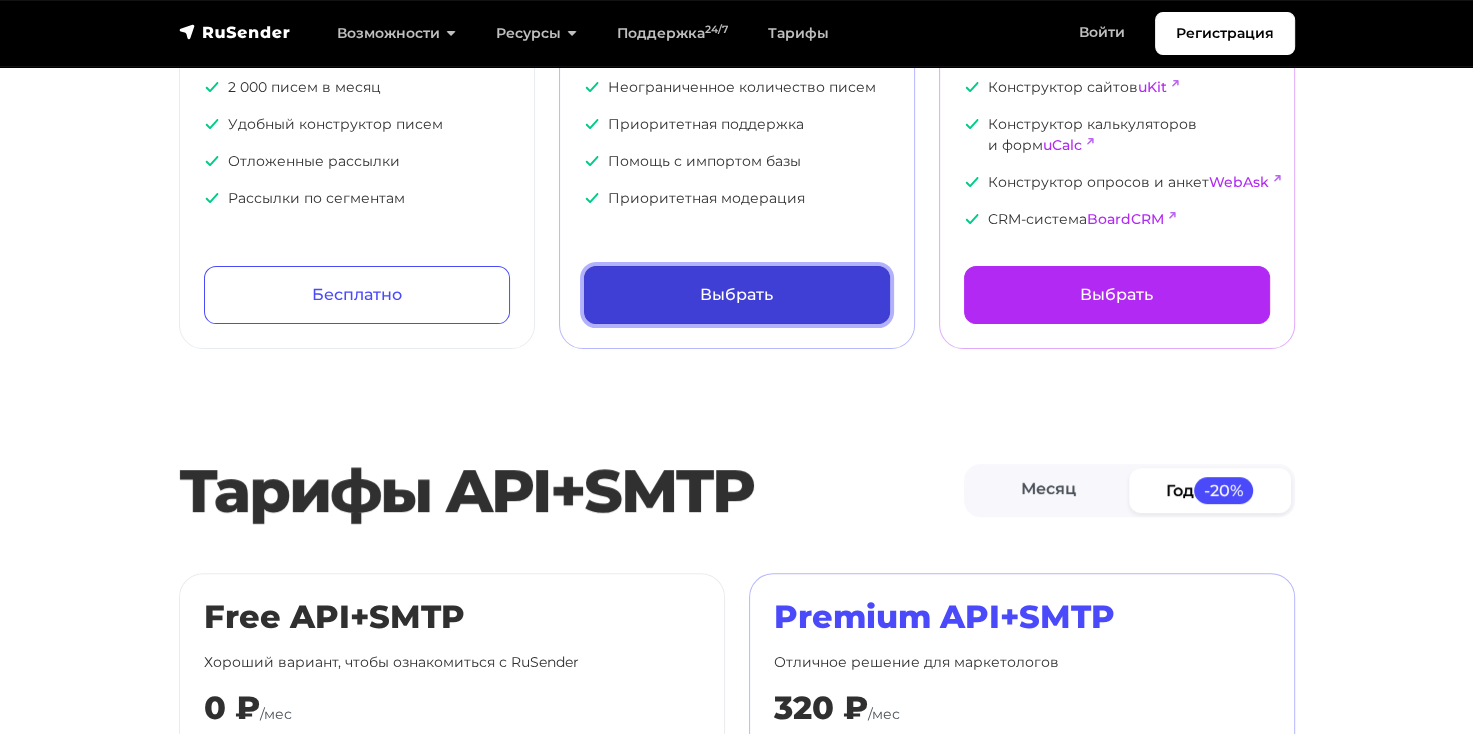 click on "Выбрать" at bounding box center (737, 295) 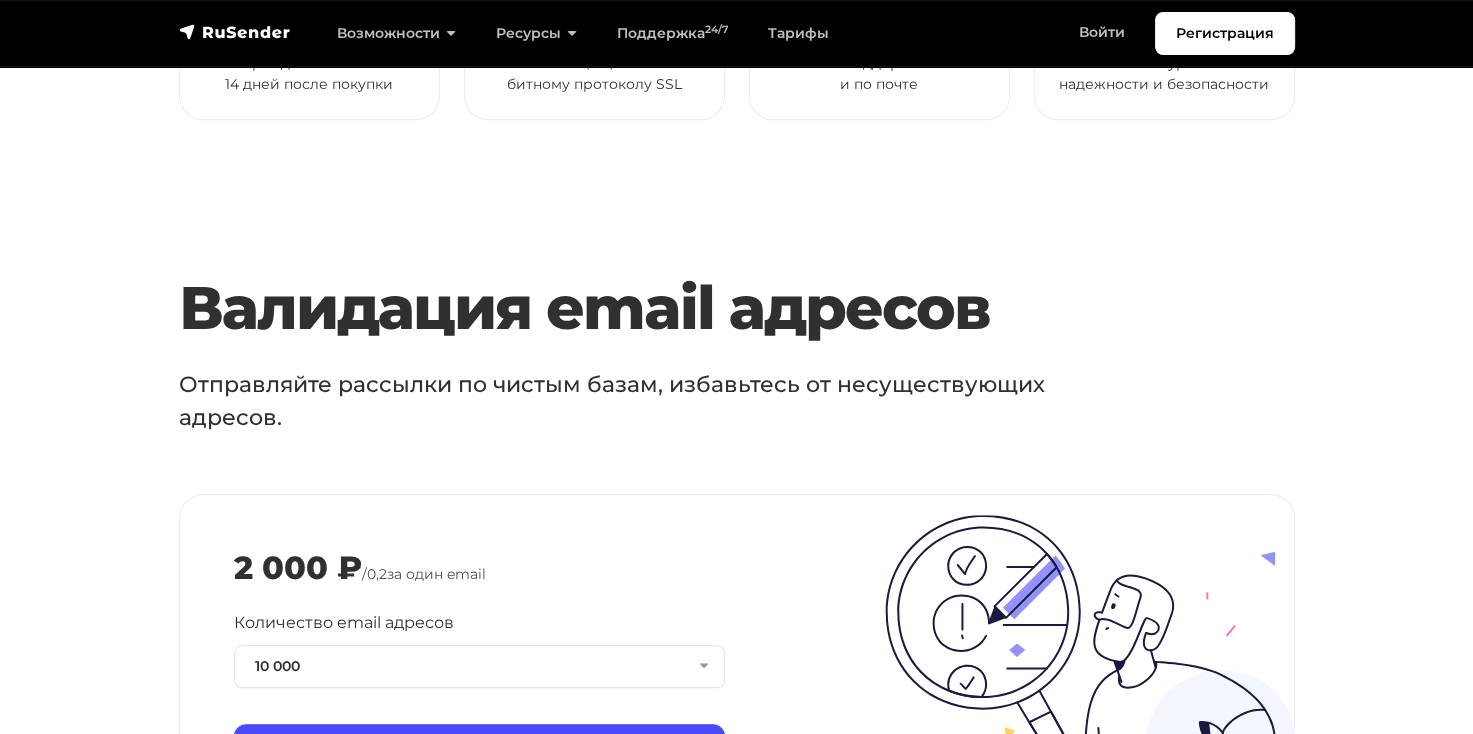 scroll, scrollTop: 1900, scrollLeft: 0, axis: vertical 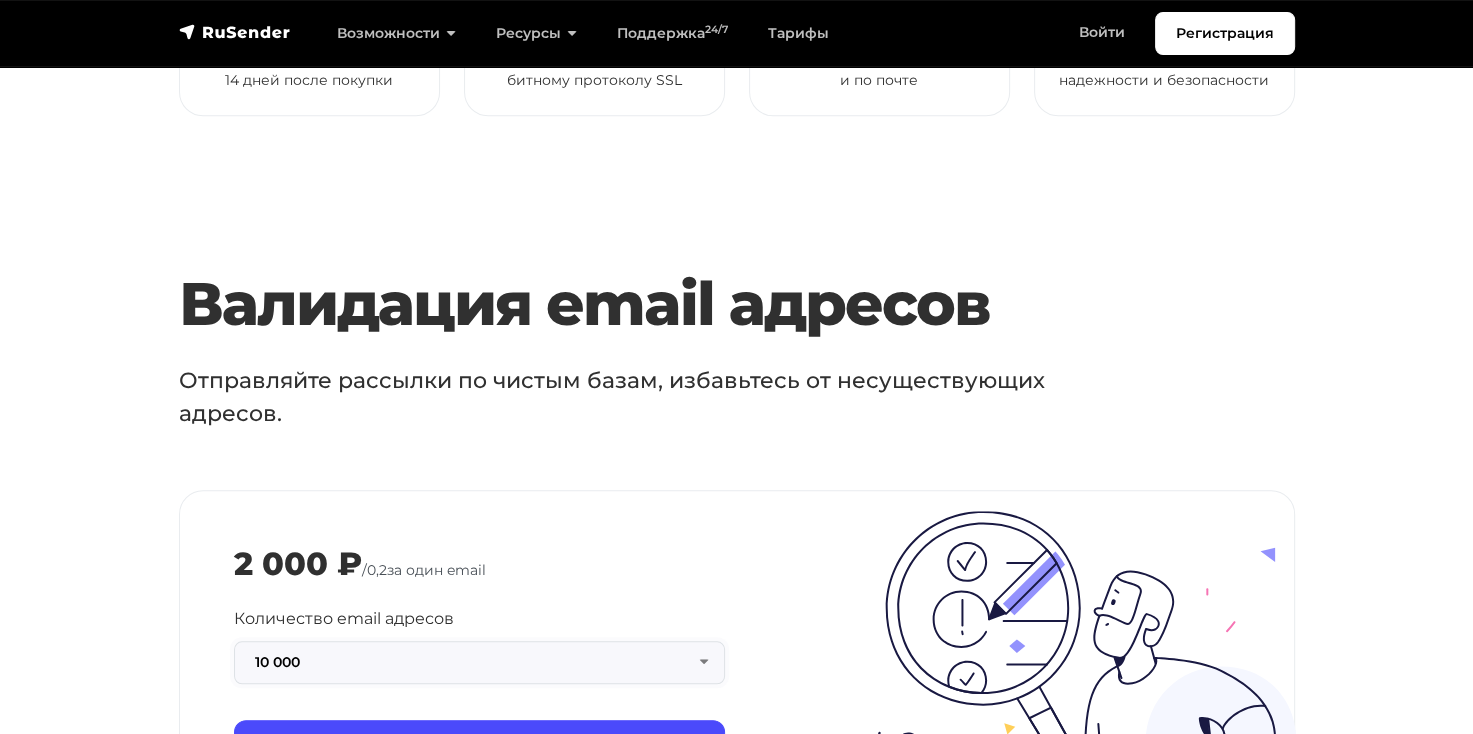 click on "10 000" at bounding box center (479, 662) 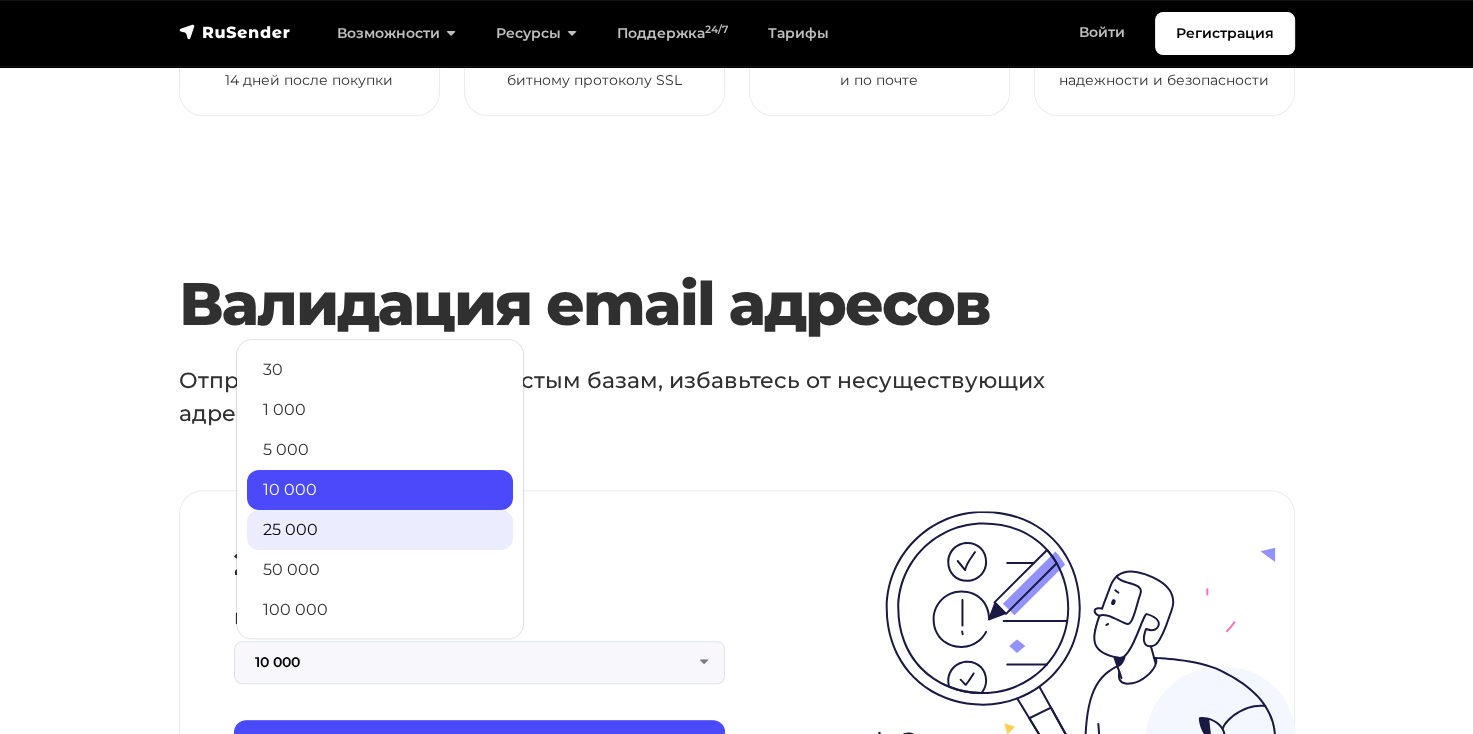 click on "25 000" at bounding box center [380, 530] 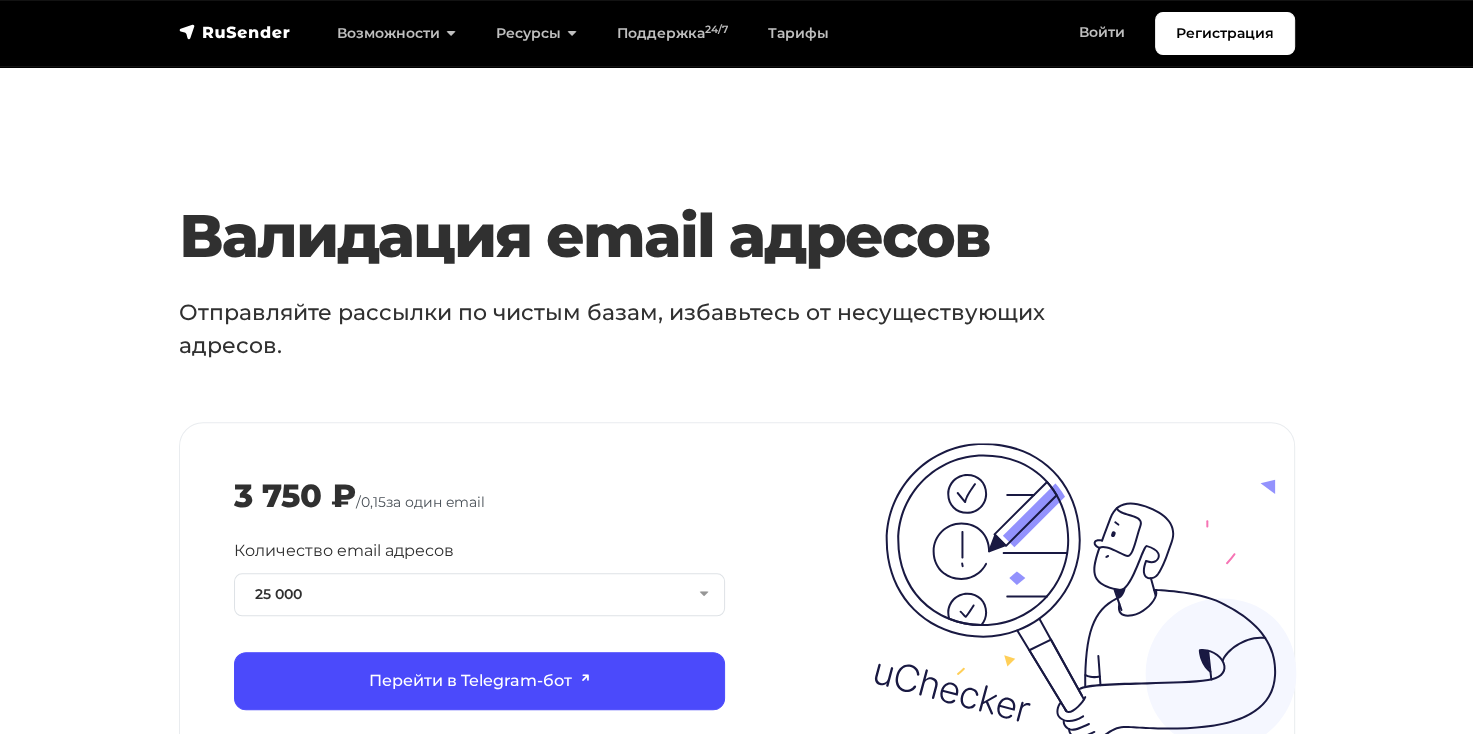 scroll, scrollTop: 2100, scrollLeft: 0, axis: vertical 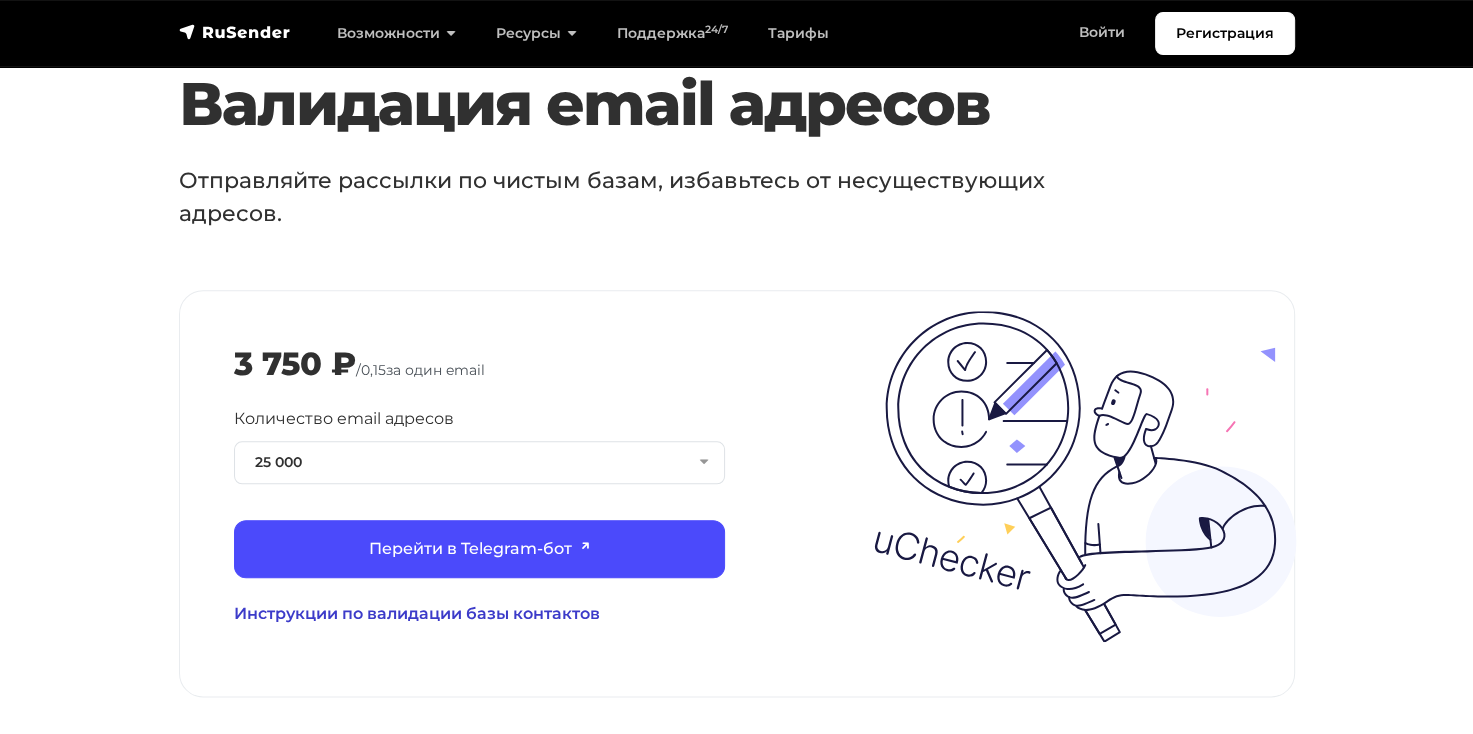 click on "Инструкции по валидации базы контактов" at bounding box center (479, 614) 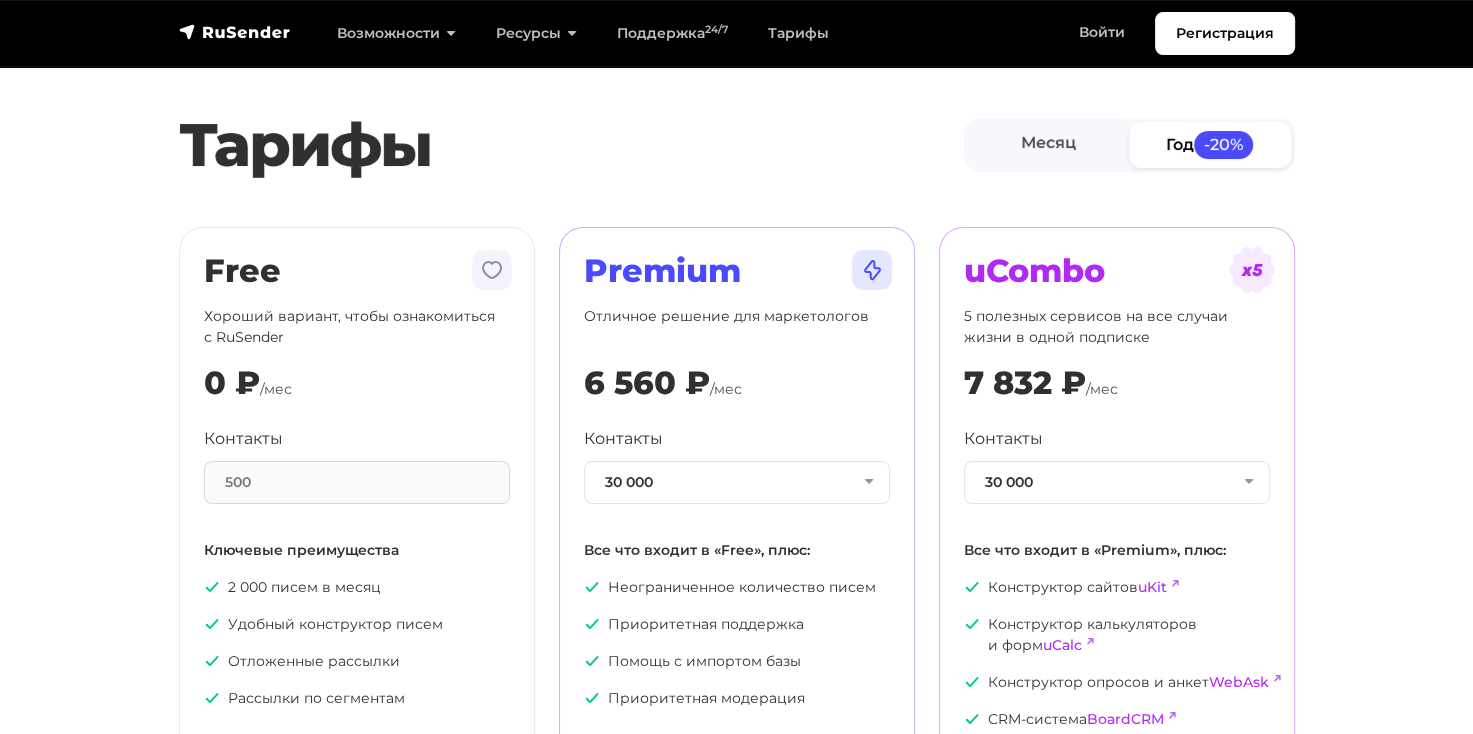 scroll, scrollTop: 100, scrollLeft: 0, axis: vertical 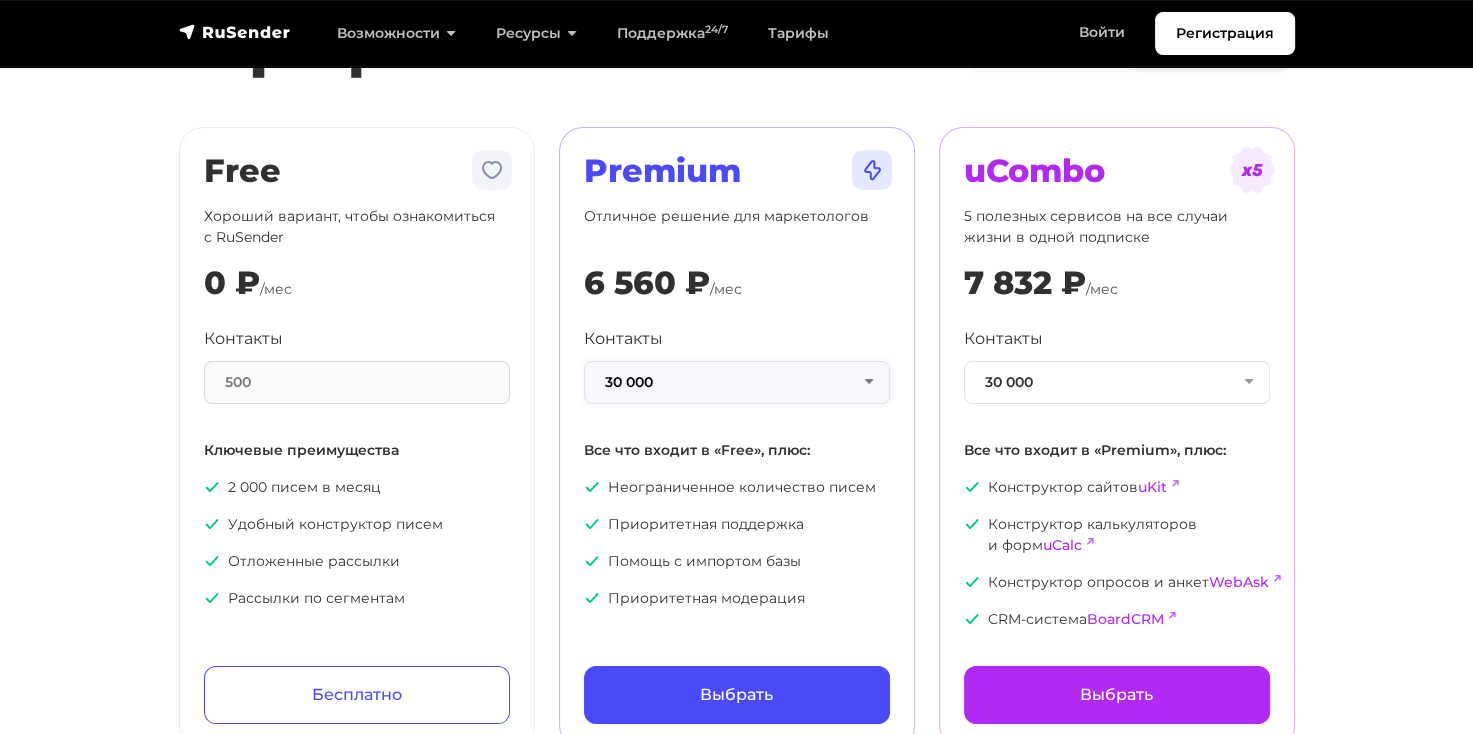 click on "30 000" at bounding box center [737, 382] 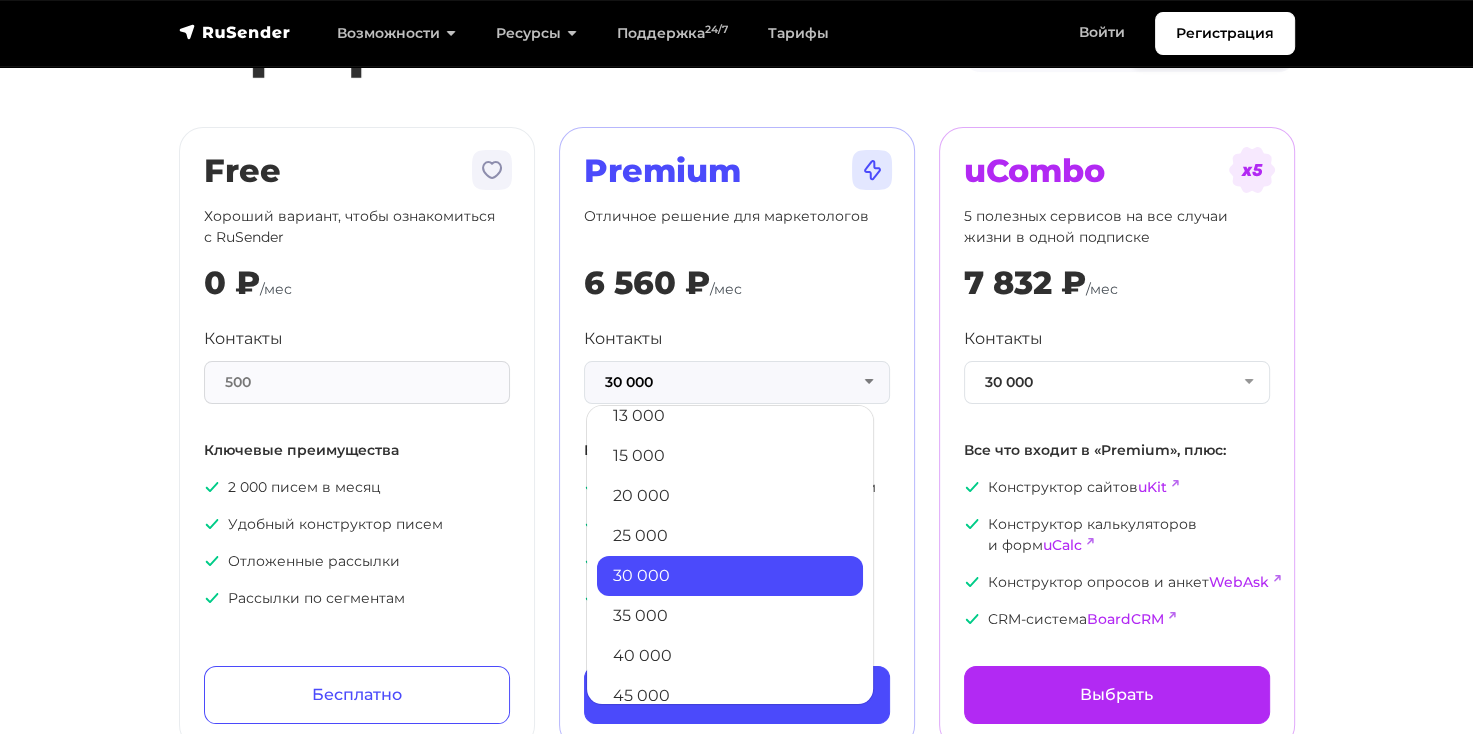 click on "30 000" at bounding box center (730, 576) 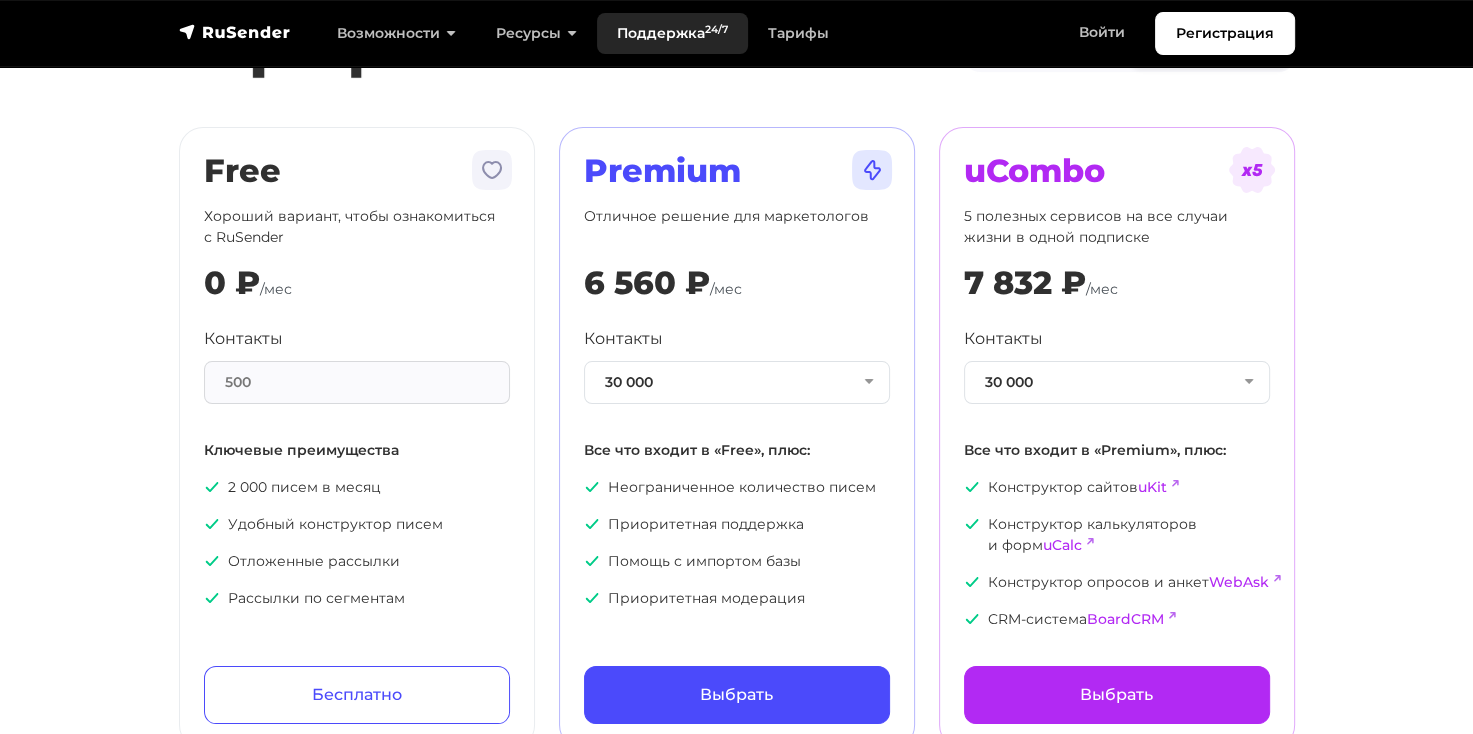click on "Поддержка  24/7" at bounding box center [672, 33] 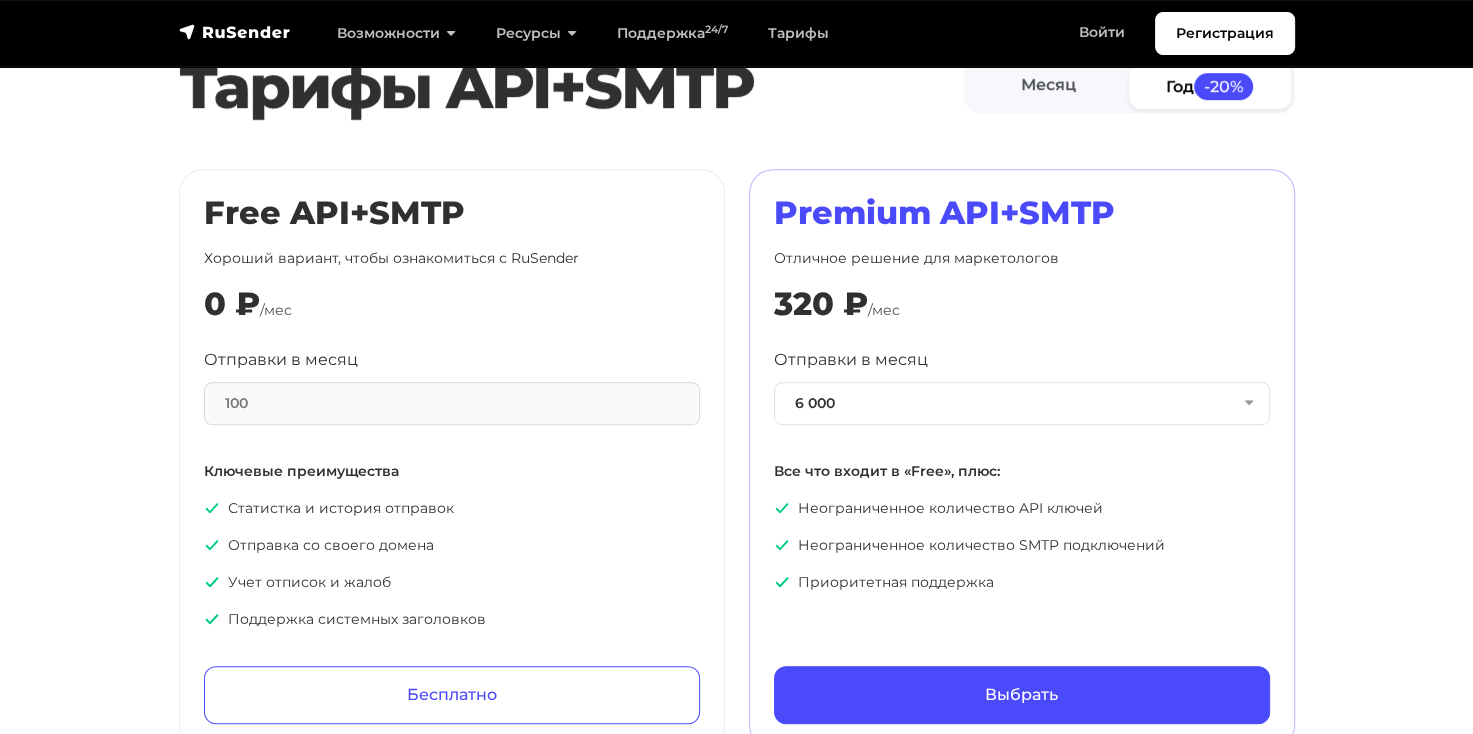 scroll, scrollTop: 900, scrollLeft: 0, axis: vertical 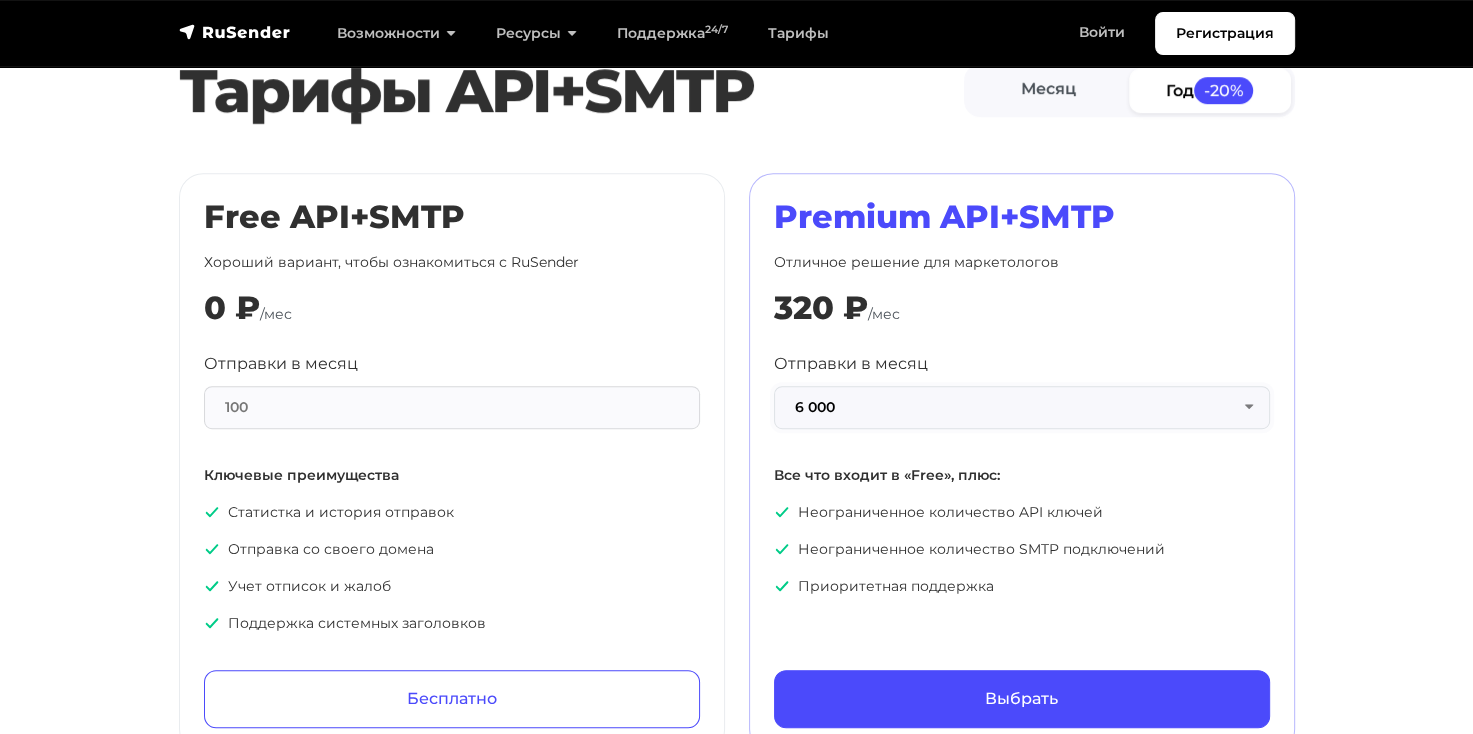 click on "6 000" at bounding box center (1022, 407) 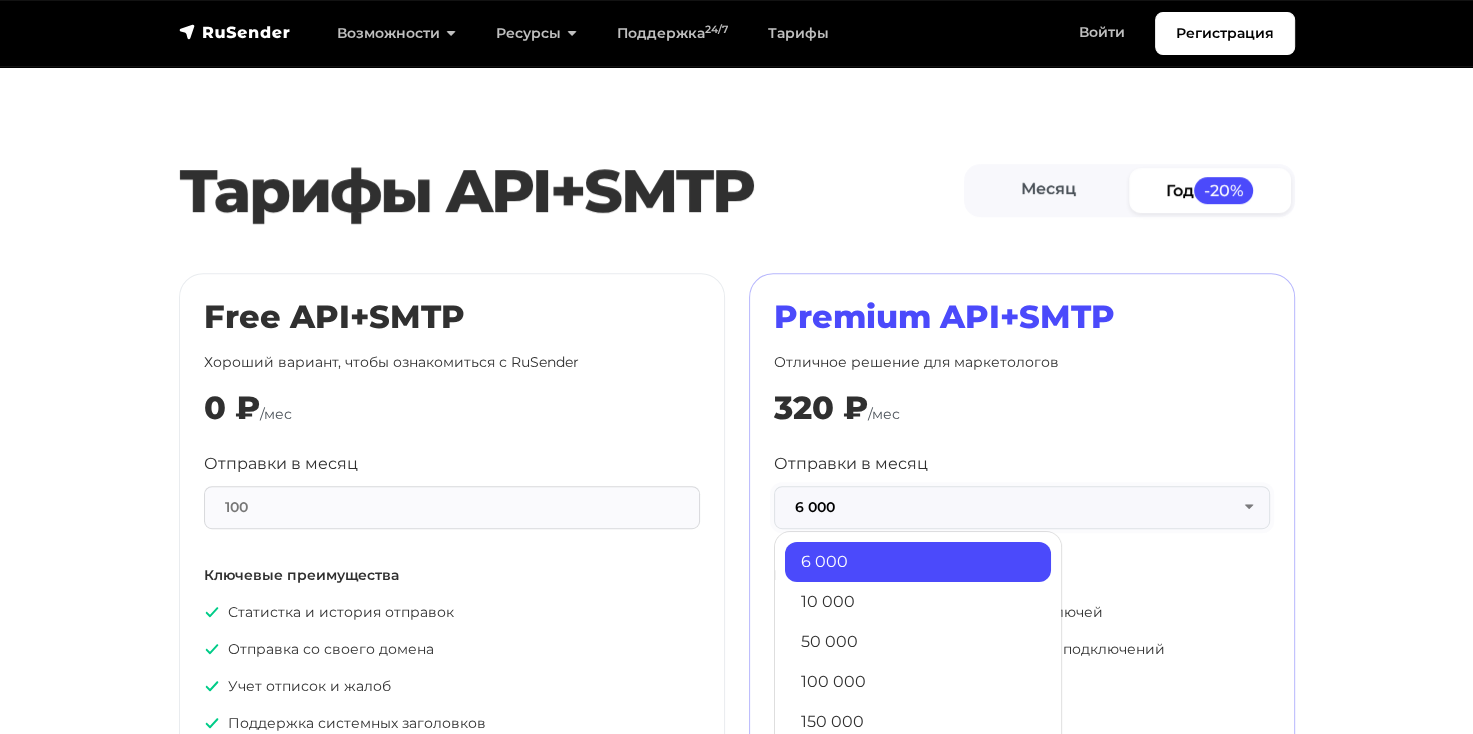 scroll, scrollTop: 1100, scrollLeft: 0, axis: vertical 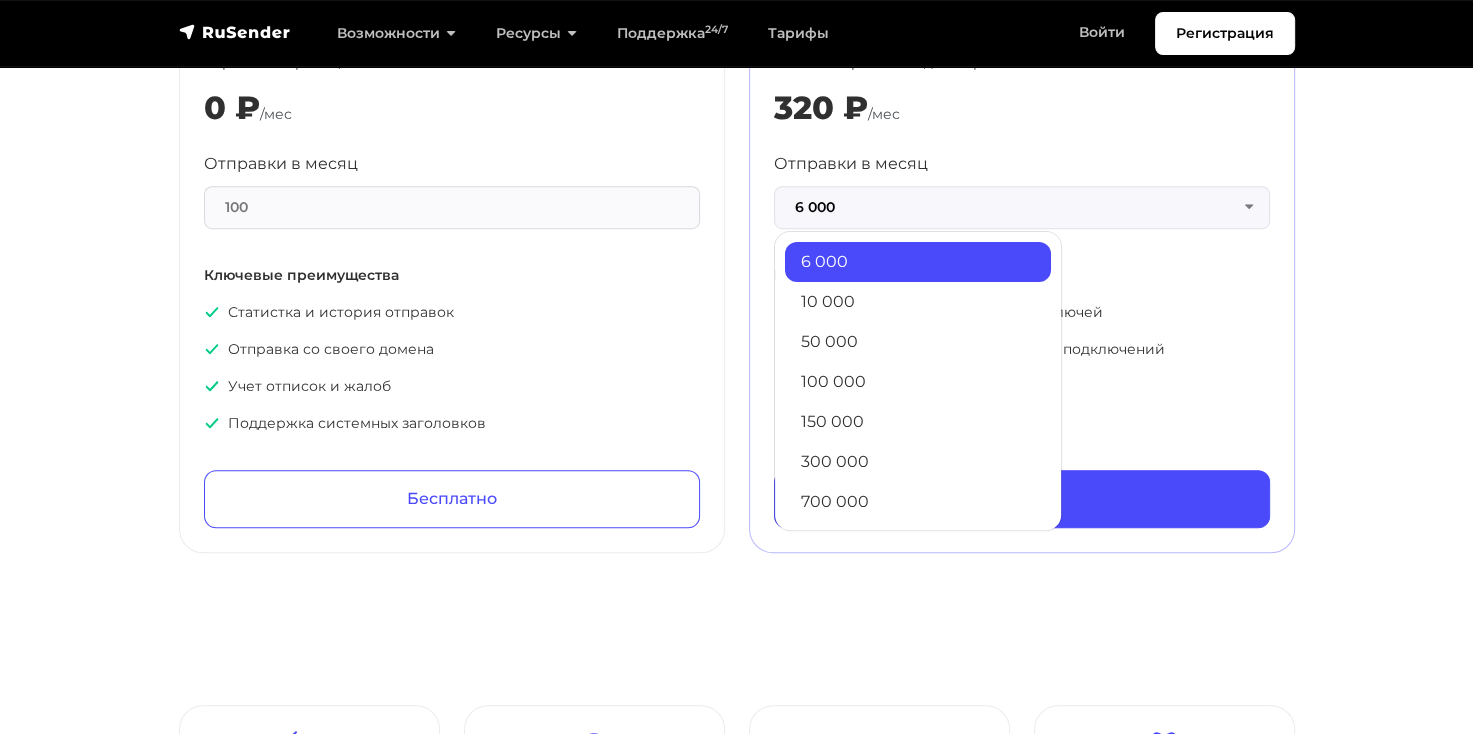 click on "Тарифы API+SMTP
Месяц Год  -20%
Free API+SMTP
Хороший вариант, чтобы ознакомиться с RuSender
0 ₽  /мес
Отправки в месяц
100
Ключевые преимущества
Статистка и история отправок
Отправка со своего домена
Учет отписок и жалоб
Бесплатно 6 000" at bounding box center (736, 199) 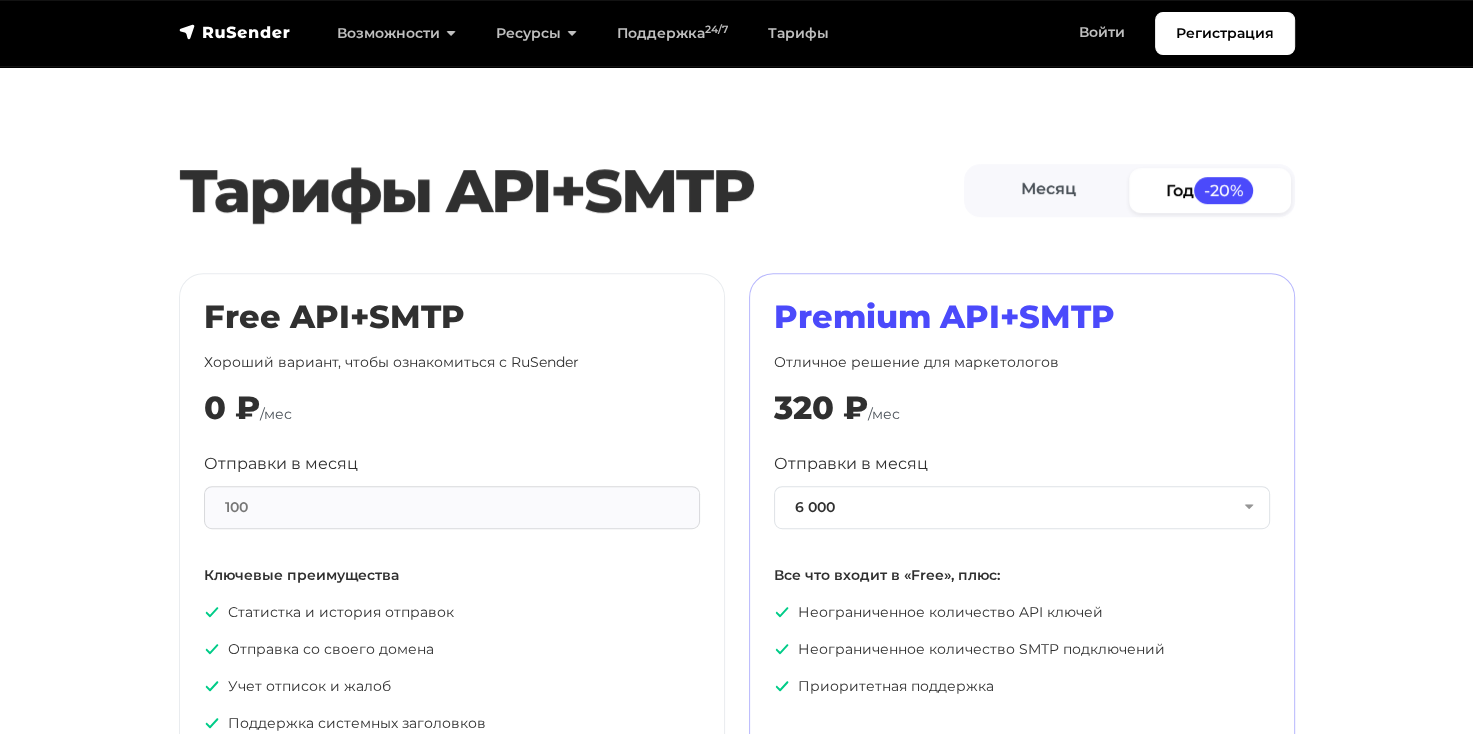 scroll, scrollTop: 800, scrollLeft: 0, axis: vertical 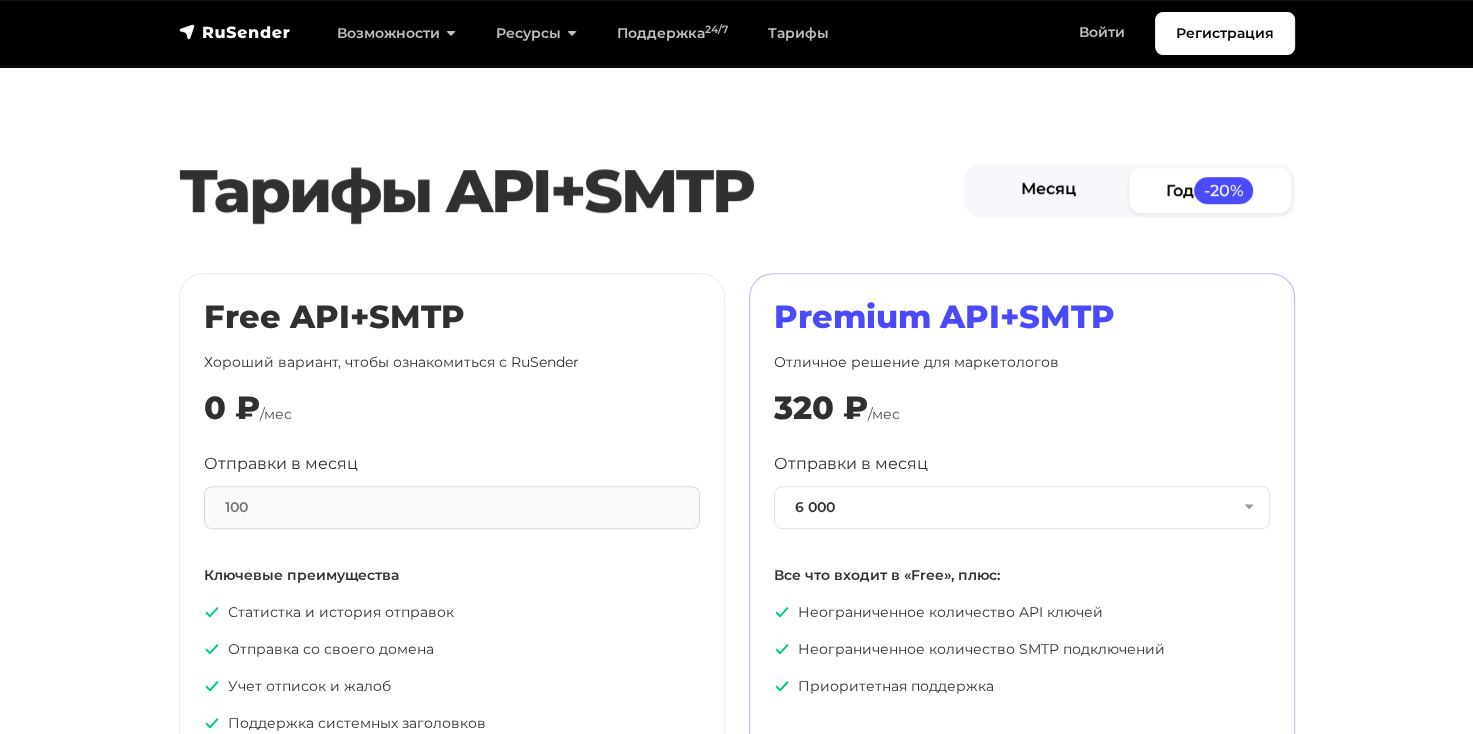 click on "Месяц" at bounding box center [1049, 190] 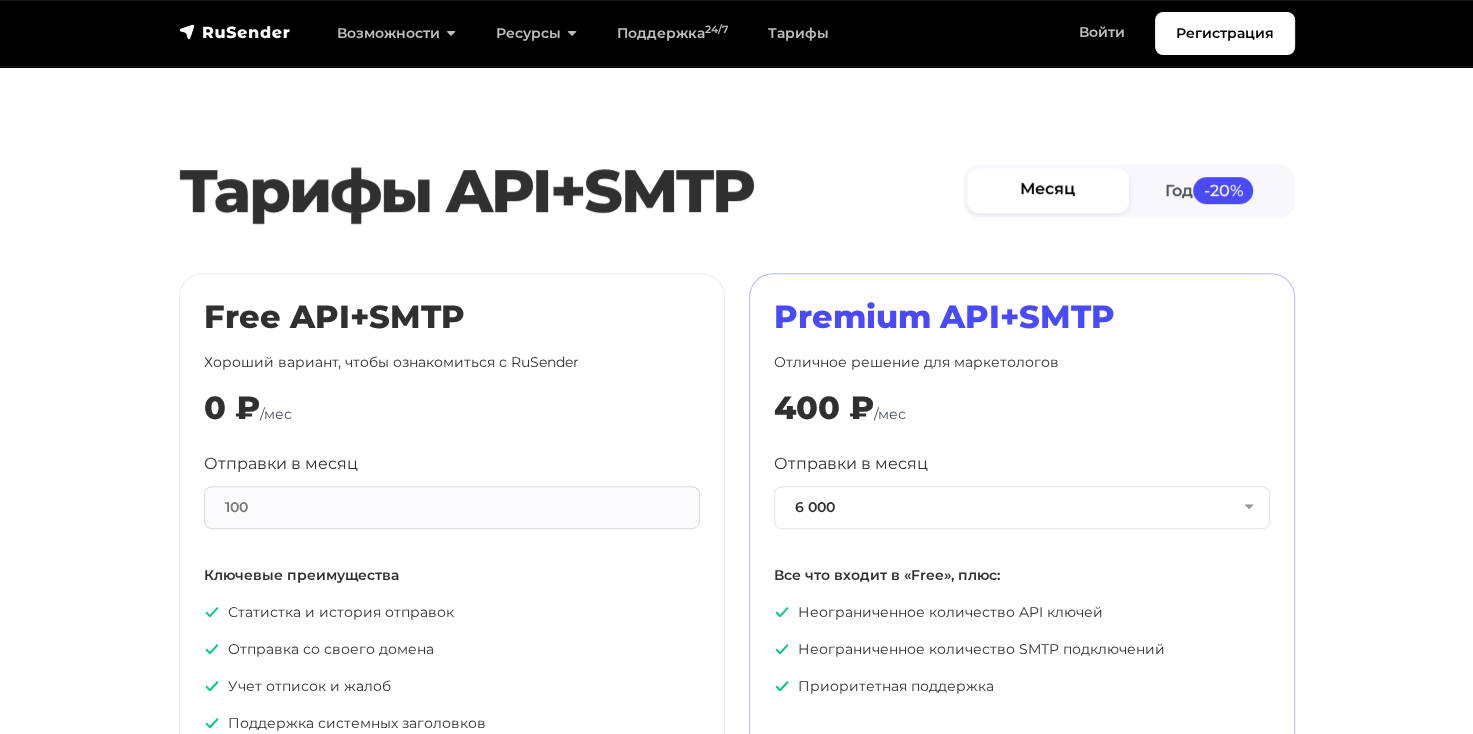 click on "Месяц" at bounding box center (1048, 190) 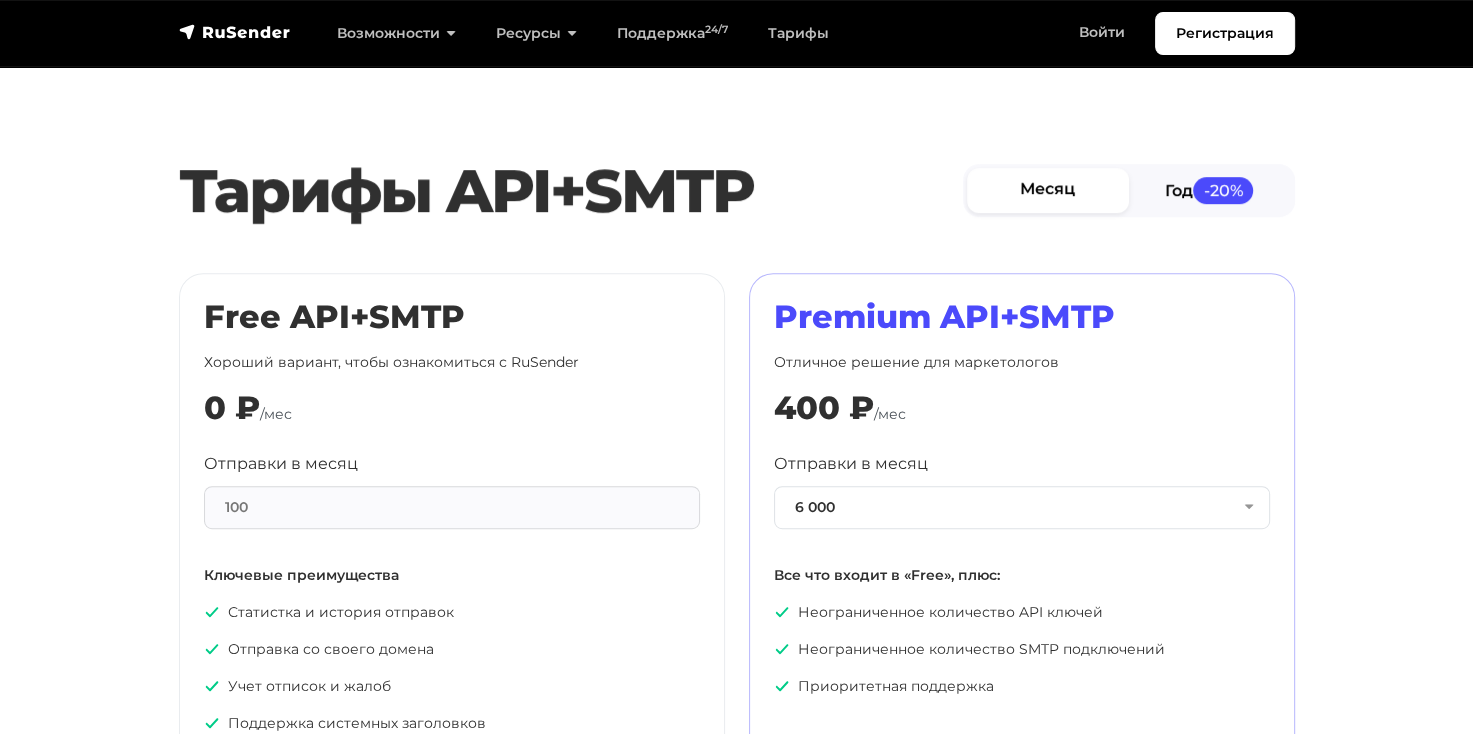 click on "-20%" at bounding box center [1223, 190] 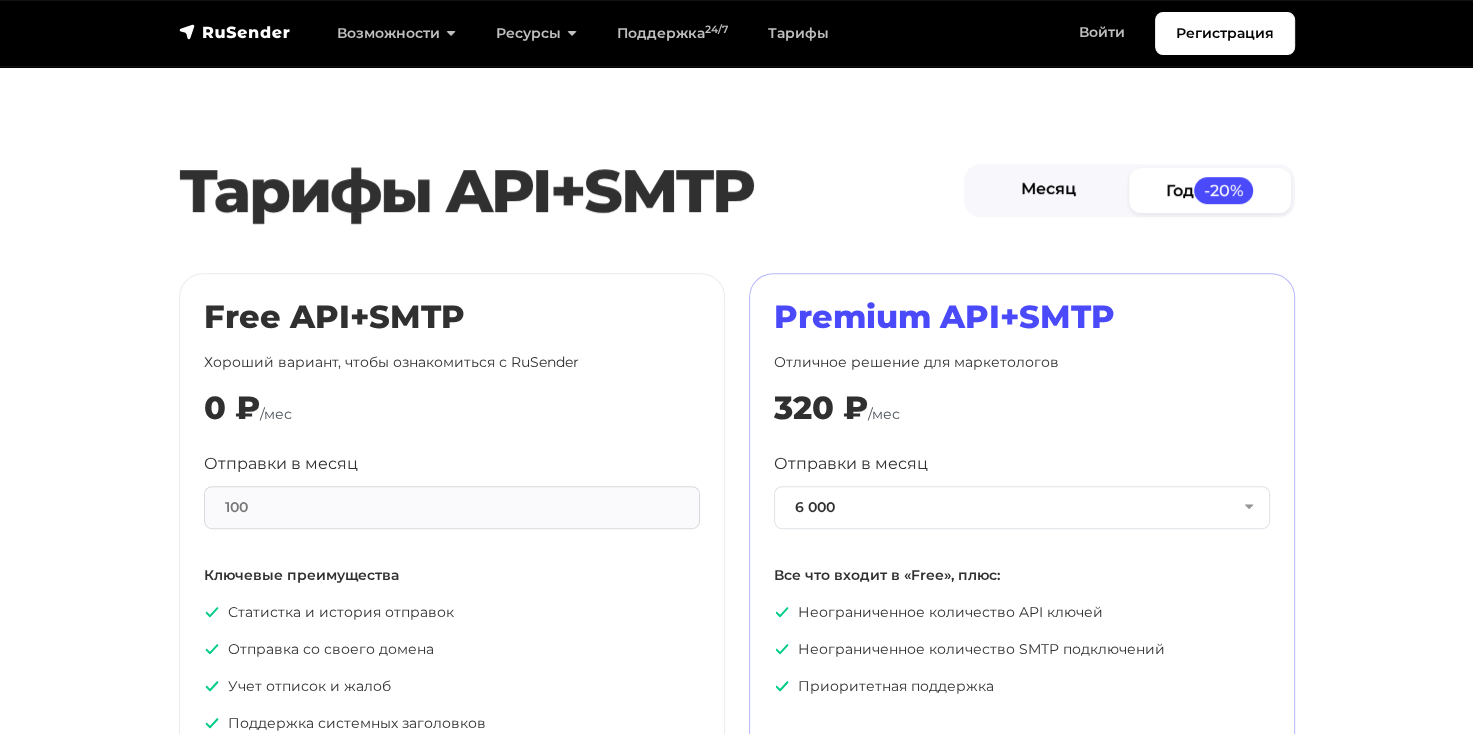 click on "Месяц" at bounding box center (1049, 190) 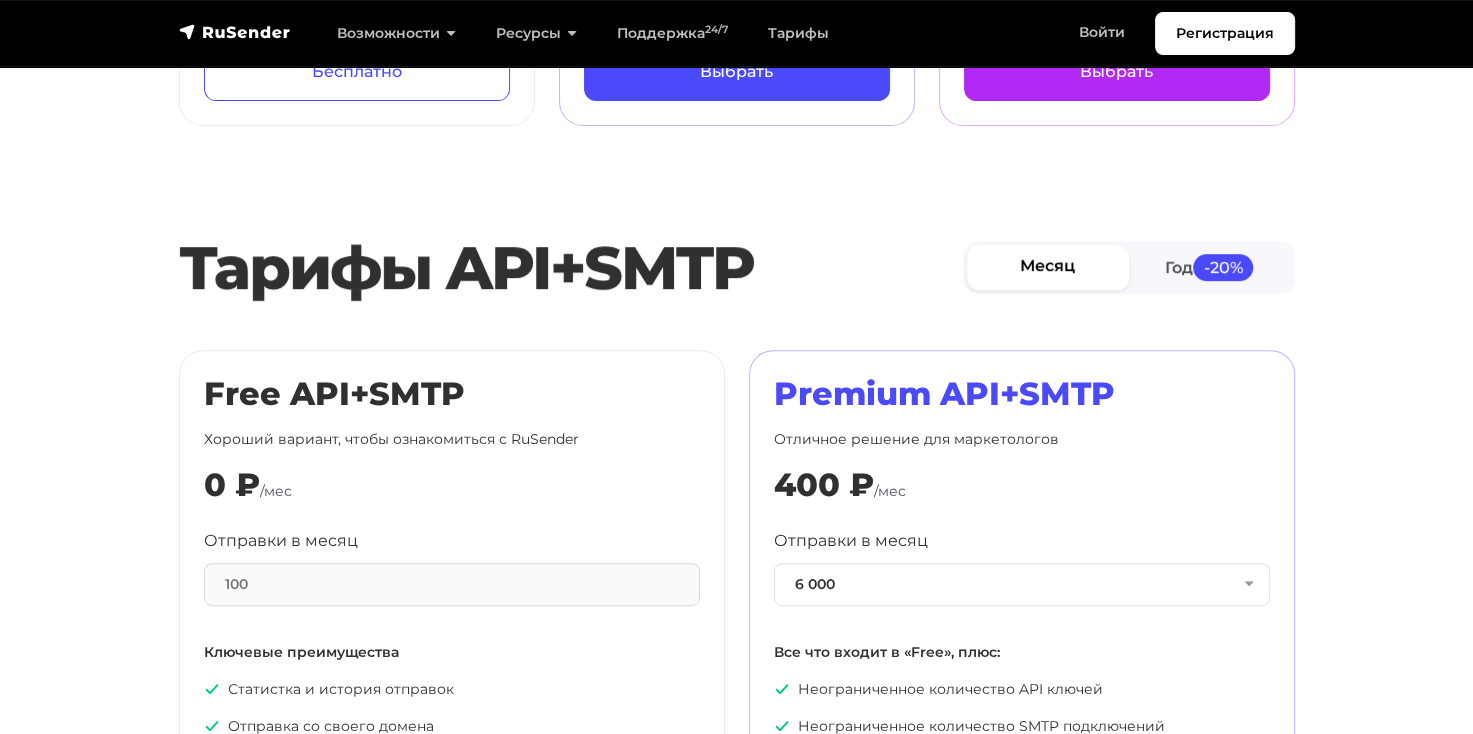 scroll, scrollTop: 800, scrollLeft: 0, axis: vertical 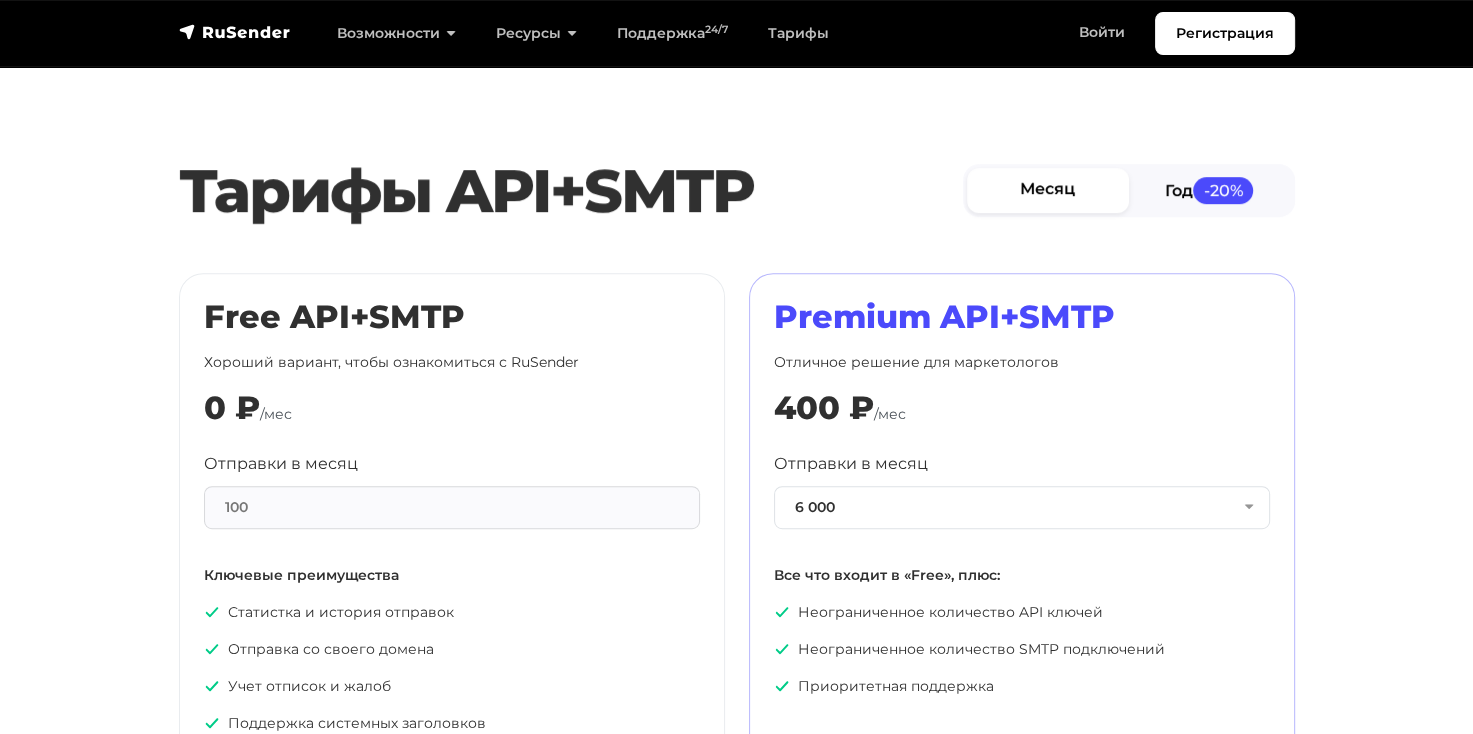click on "Год  -20%" at bounding box center (1210, 190) 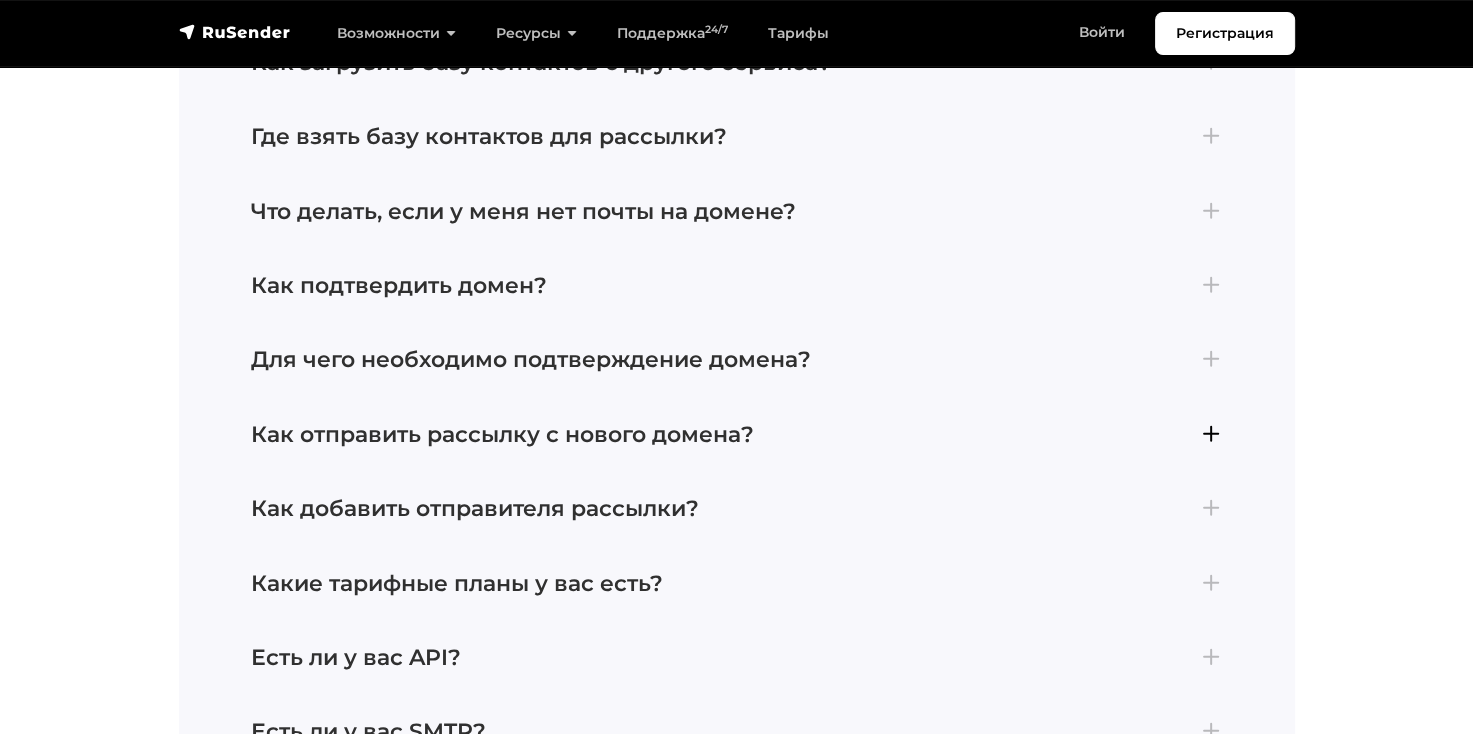 scroll, scrollTop: 4900, scrollLeft: 0, axis: vertical 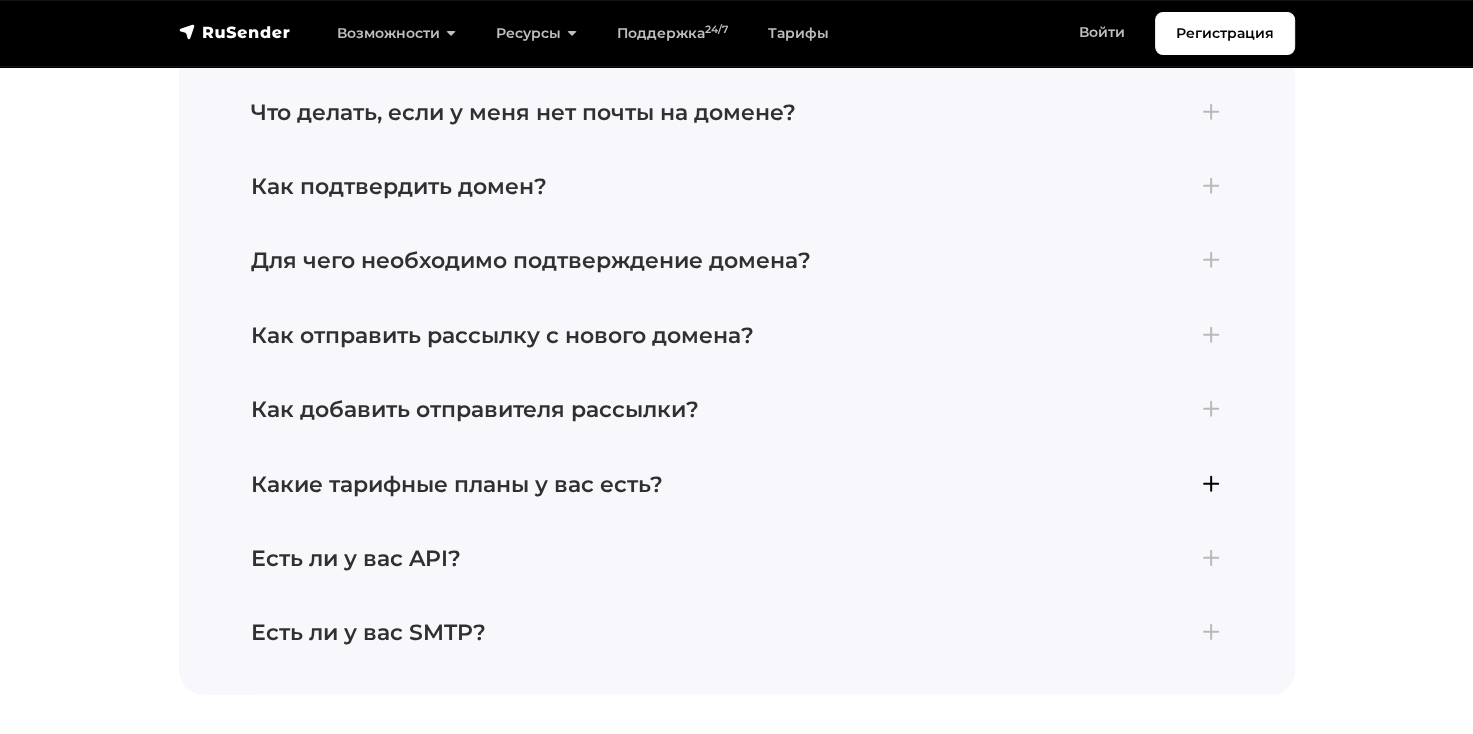 click on "Какие тарифные планы у вас есть?" at bounding box center [737, 485] 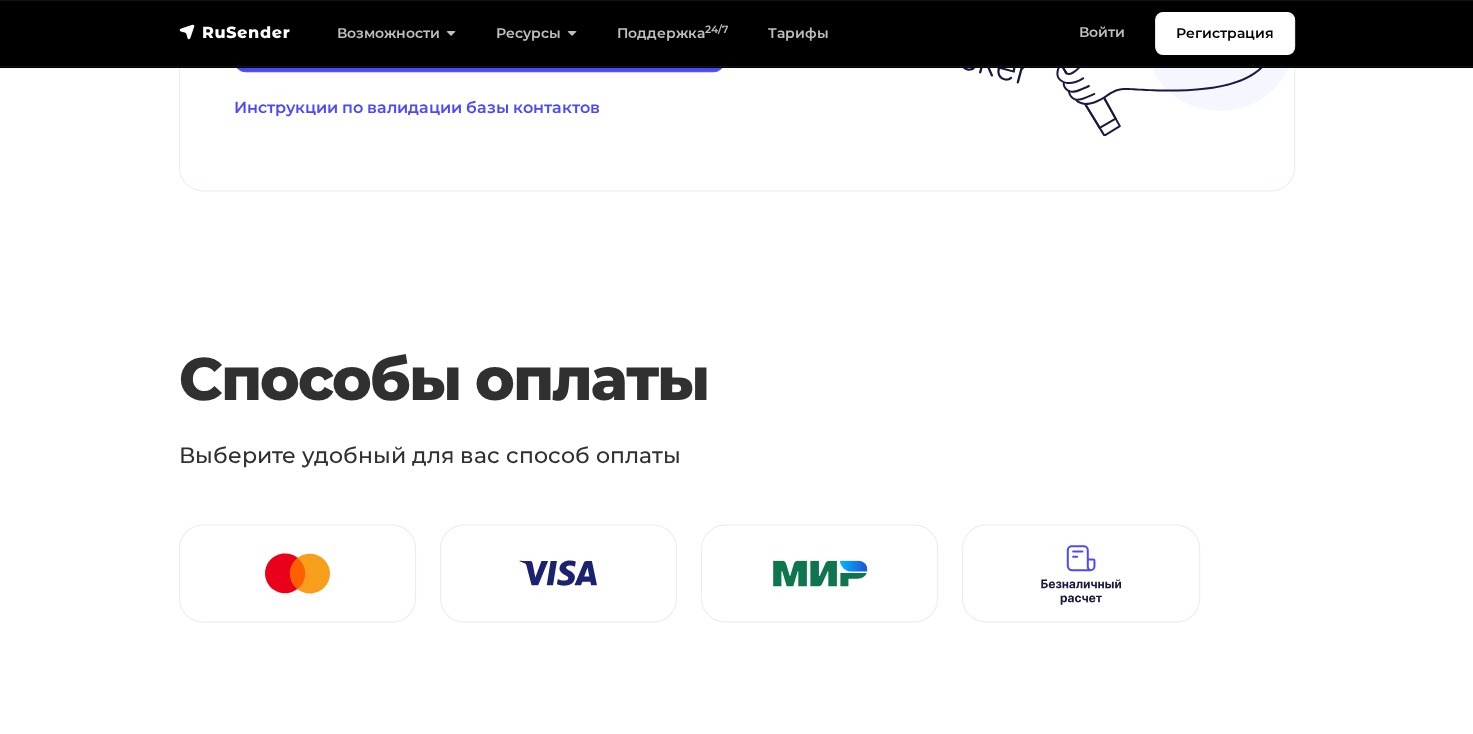 scroll, scrollTop: 2251, scrollLeft: 0, axis: vertical 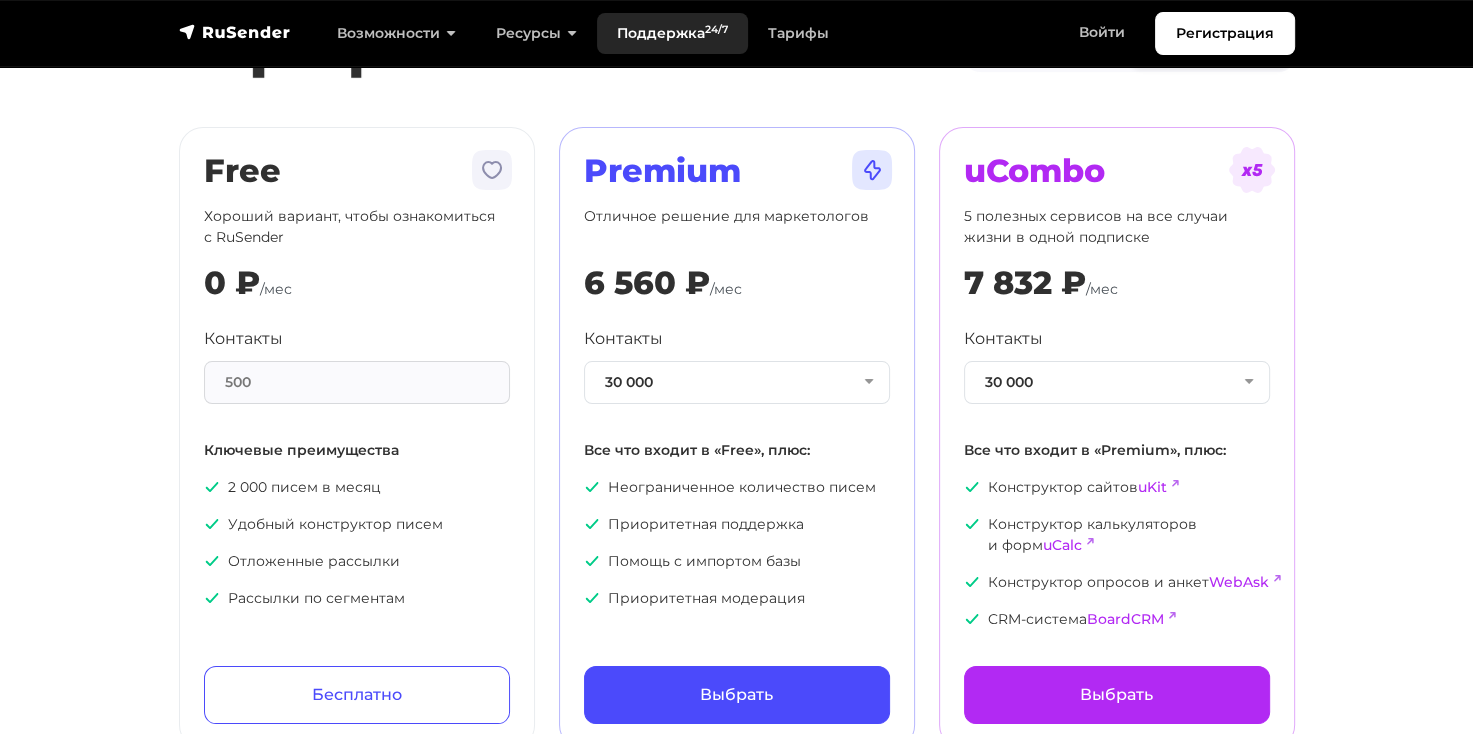 click on "Поддержка  24/7" at bounding box center [672, 33] 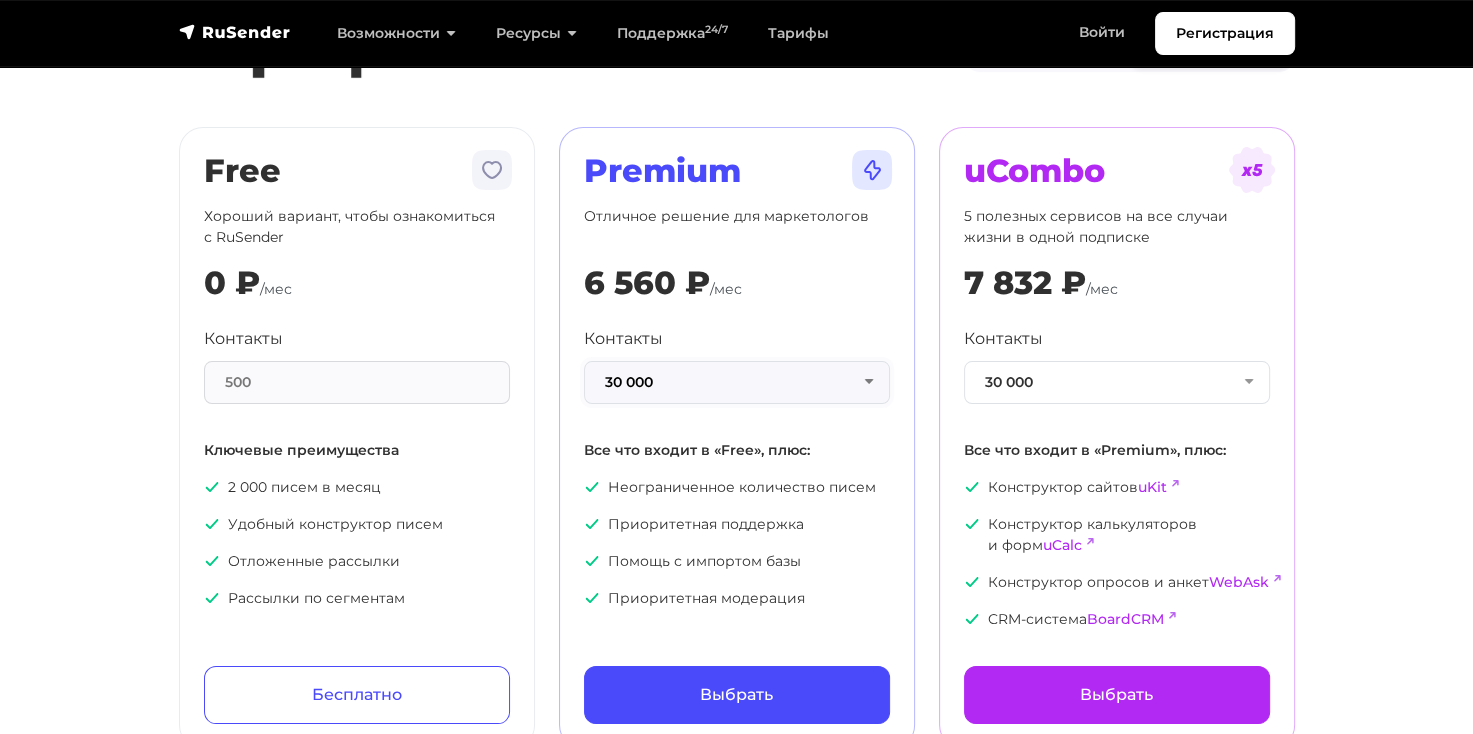 click on "30 000" at bounding box center (737, 382) 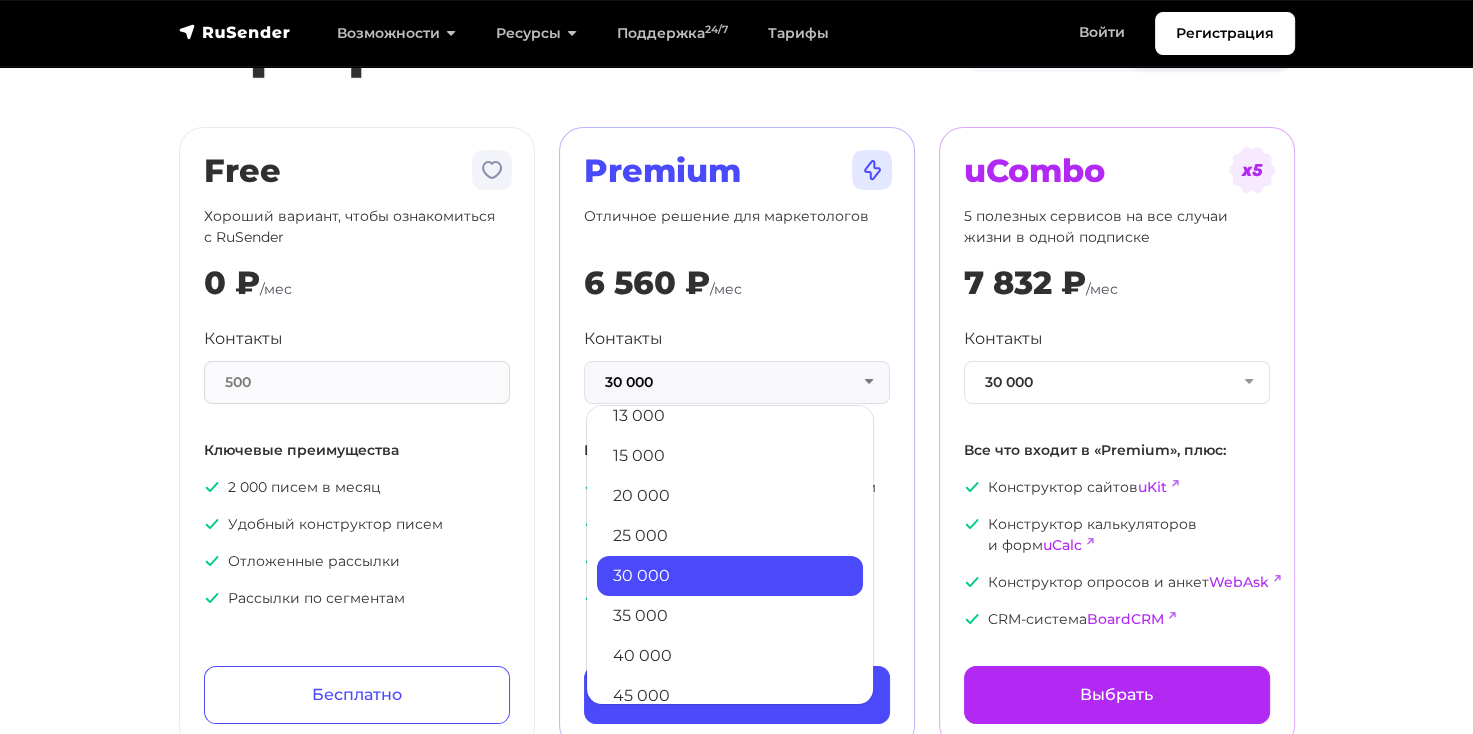 click on "30 000" at bounding box center [730, 576] 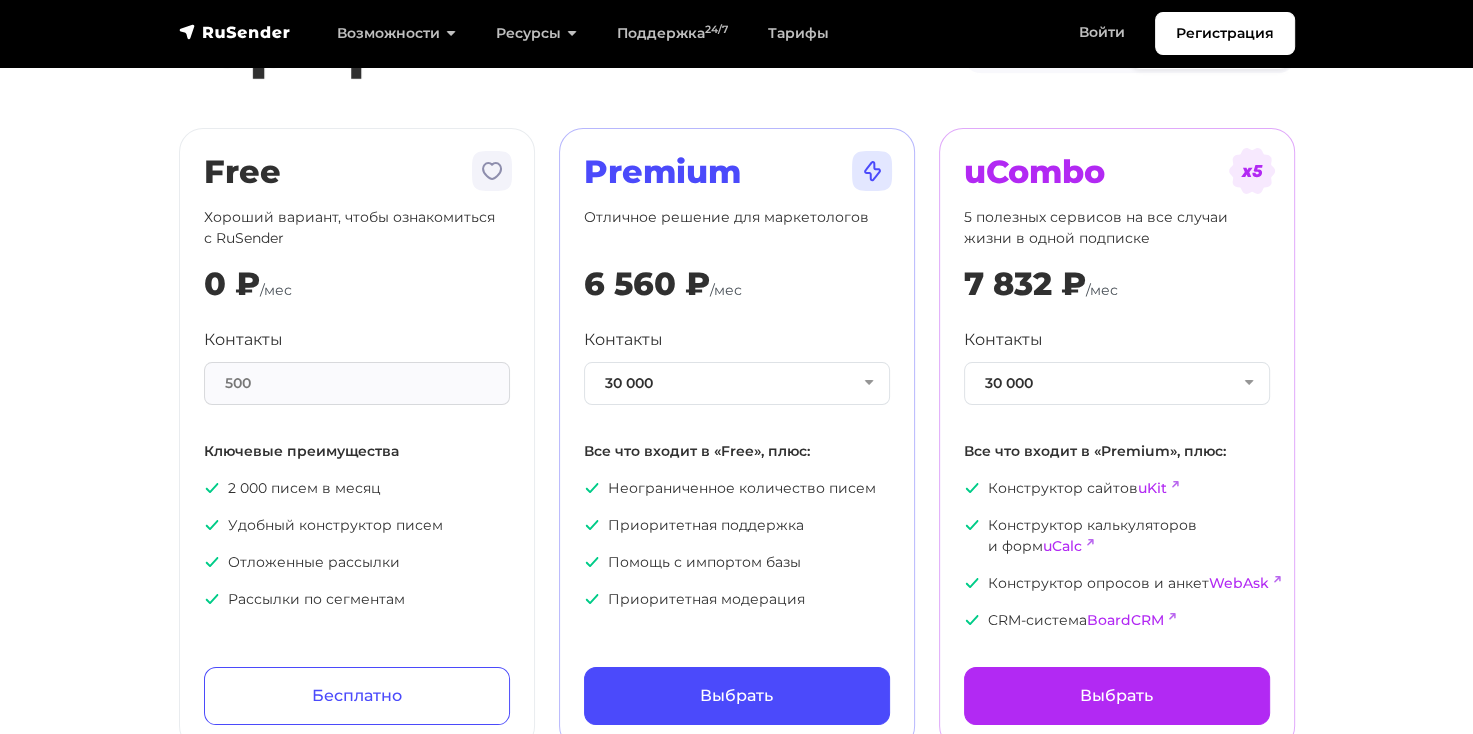 scroll, scrollTop: 100, scrollLeft: 0, axis: vertical 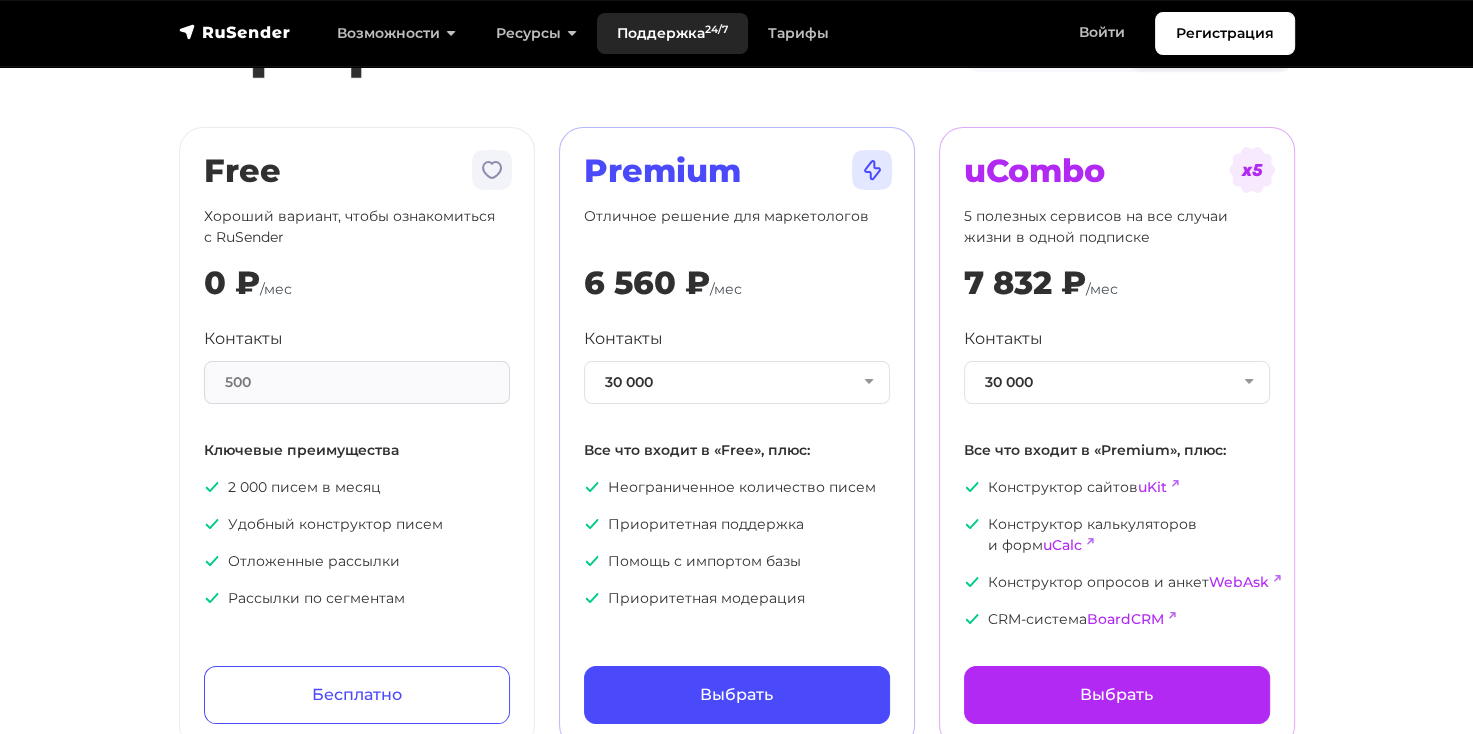 click on "Поддержка  24/7" at bounding box center [672, 33] 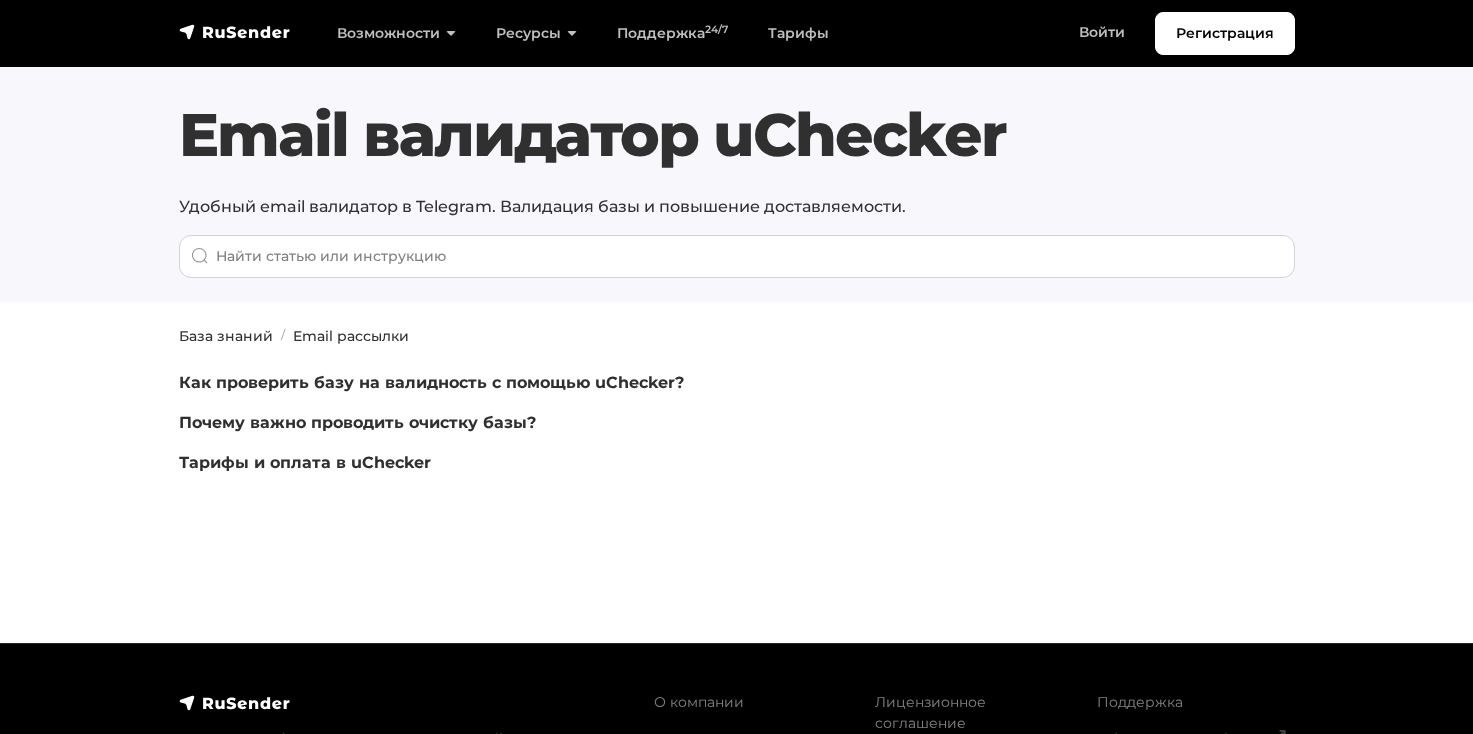scroll, scrollTop: 0, scrollLeft: 0, axis: both 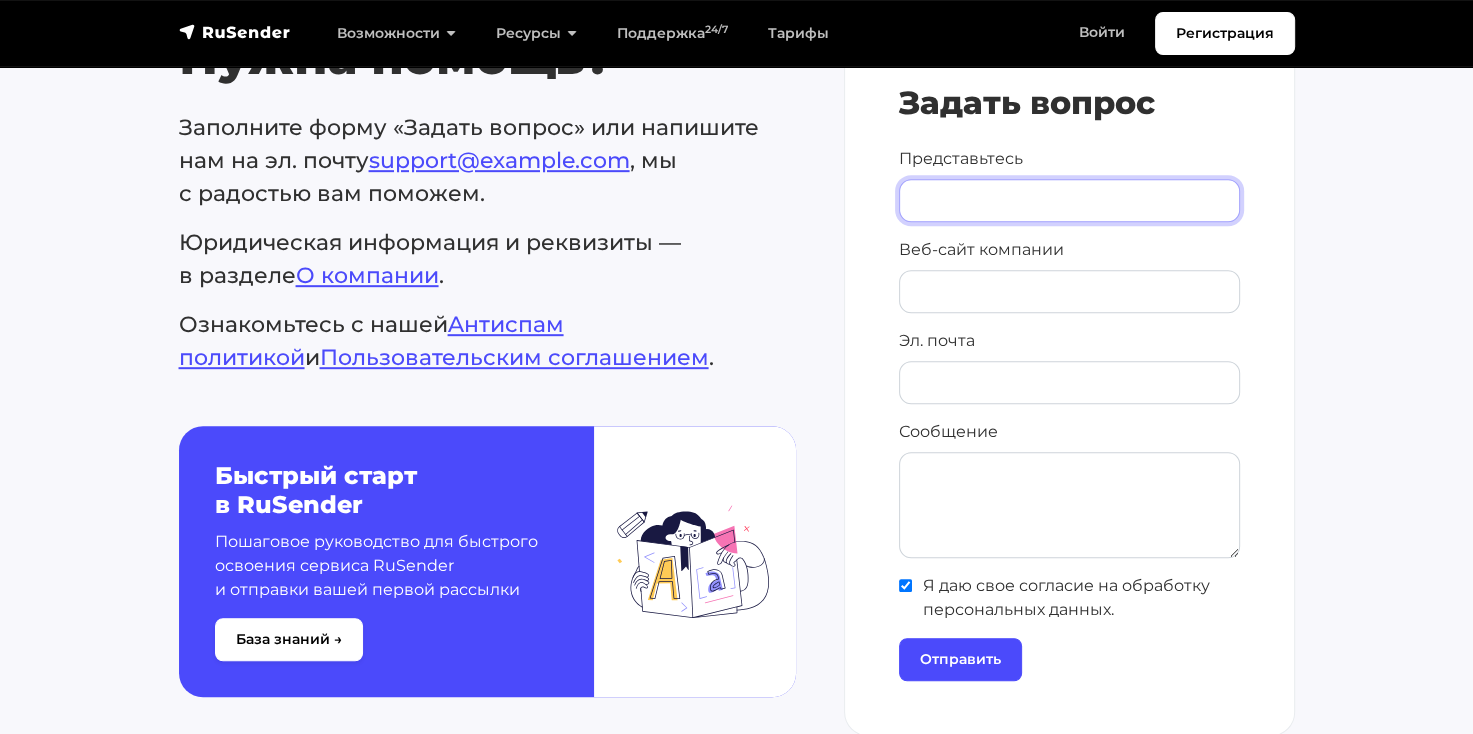 click on "Представьтесь" at bounding box center (1069, 200) 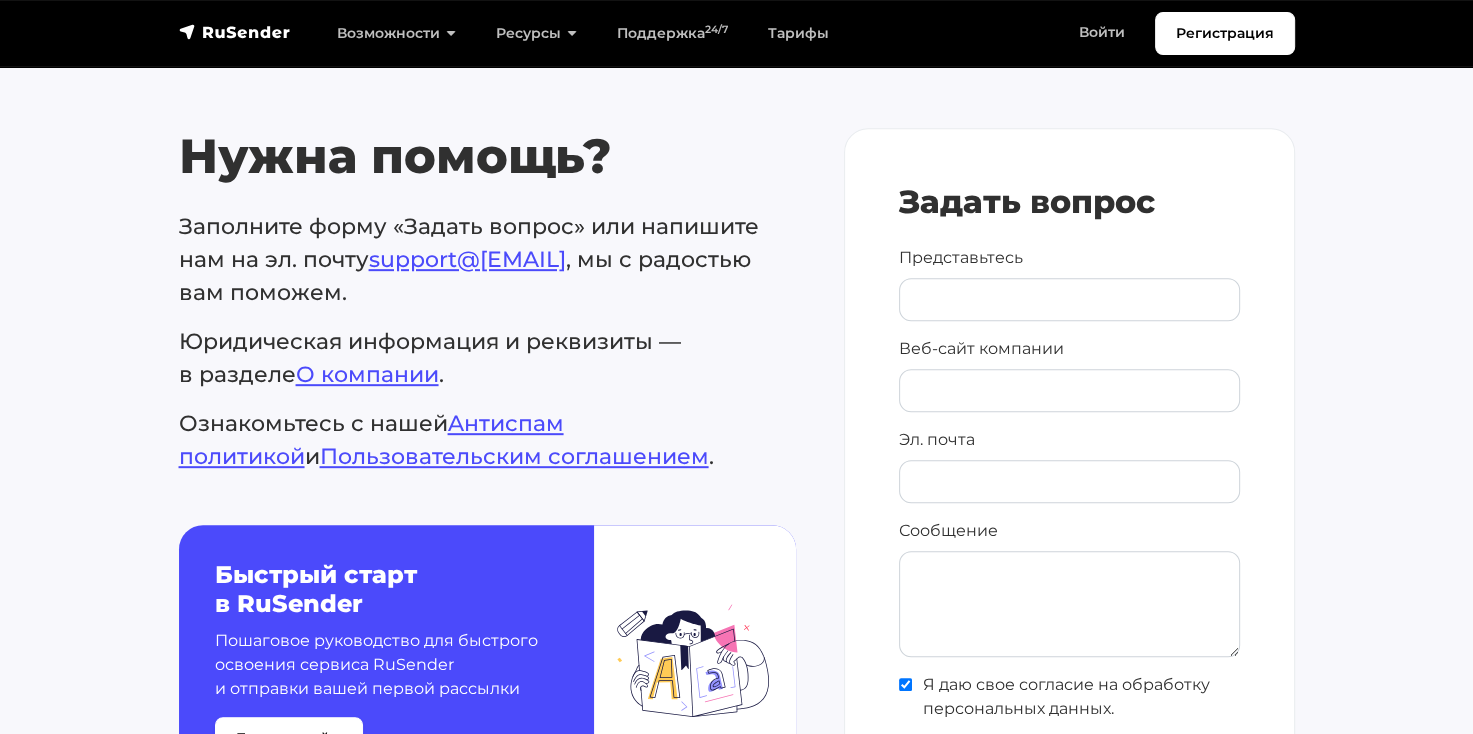 scroll, scrollTop: 1000, scrollLeft: 0, axis: vertical 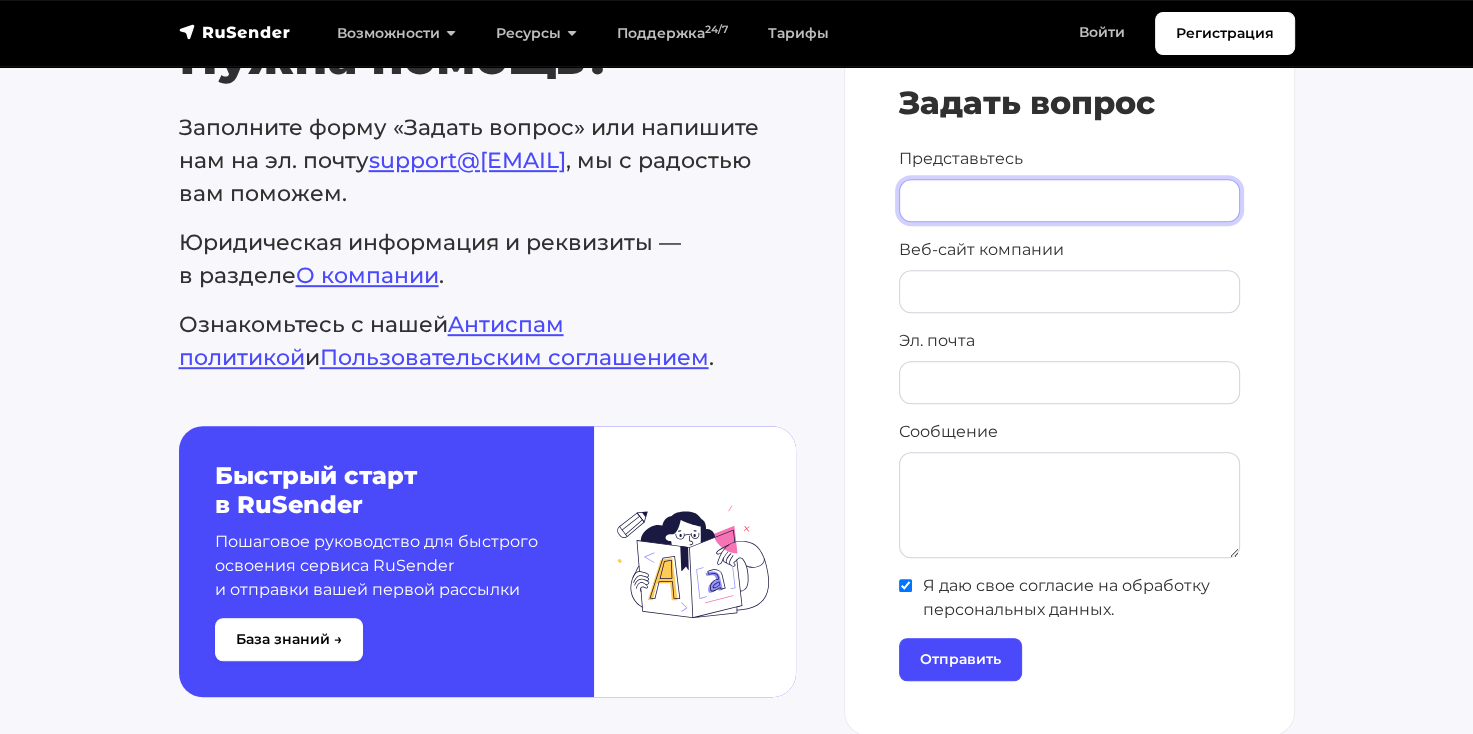 click on "Представьтесь" at bounding box center (1069, 200) 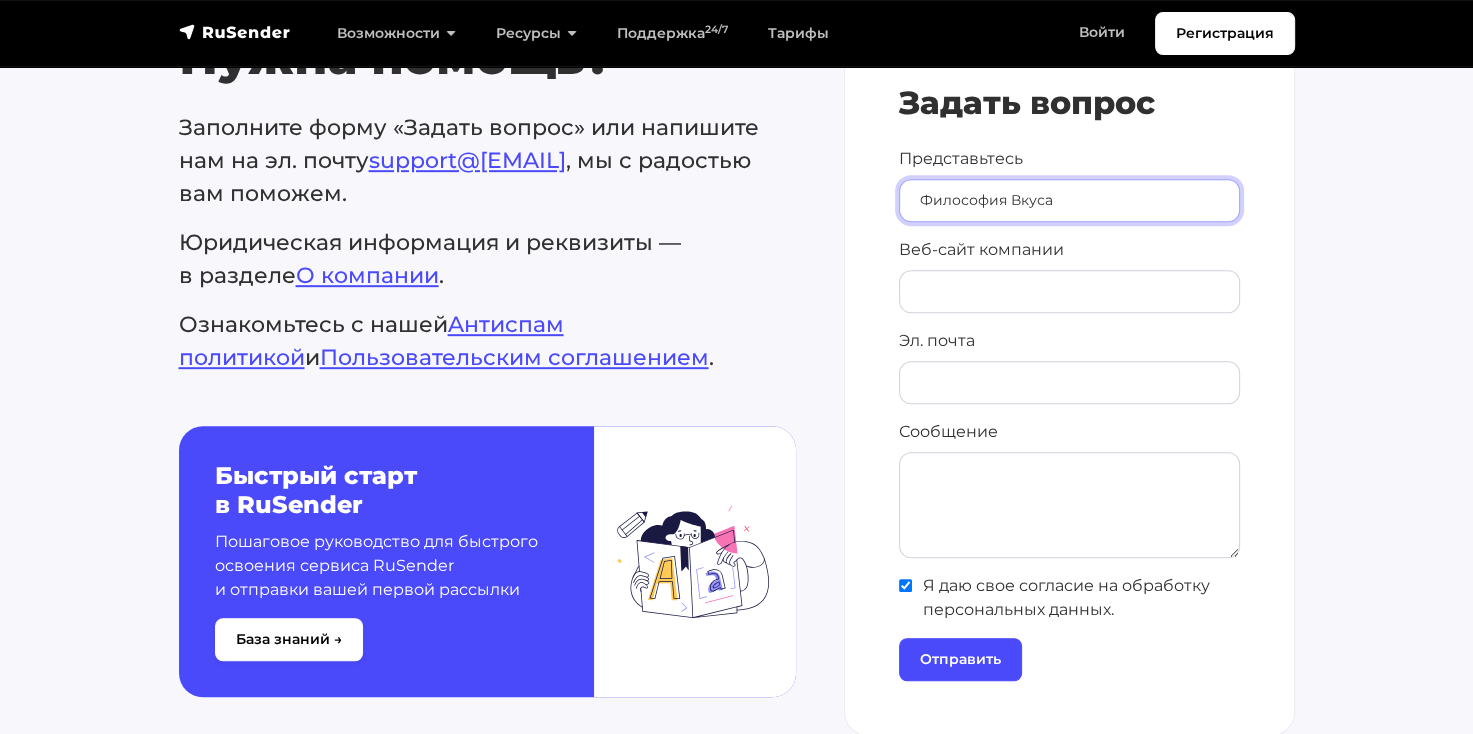 type on "Философия Вкуса" 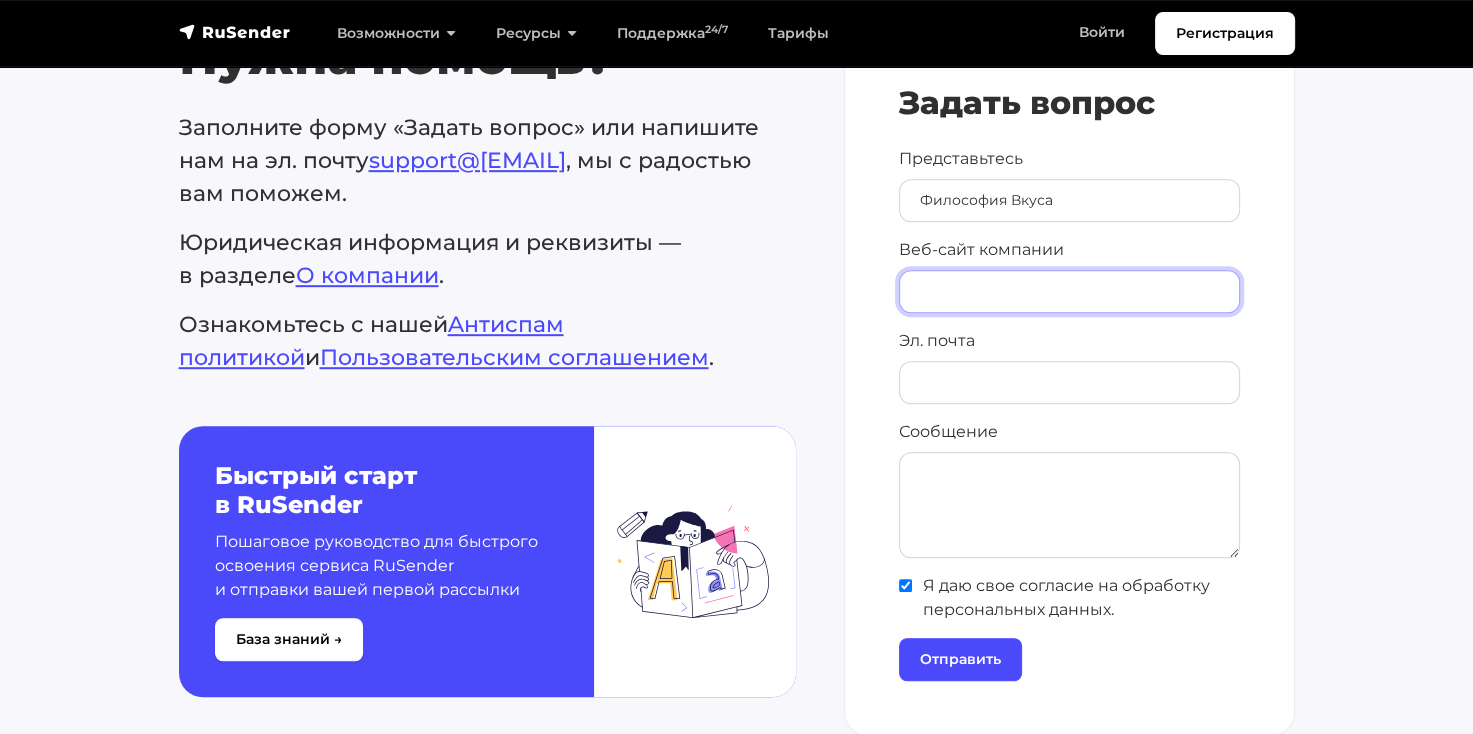 click on "Веб-сайт компании" at bounding box center [1069, 291] 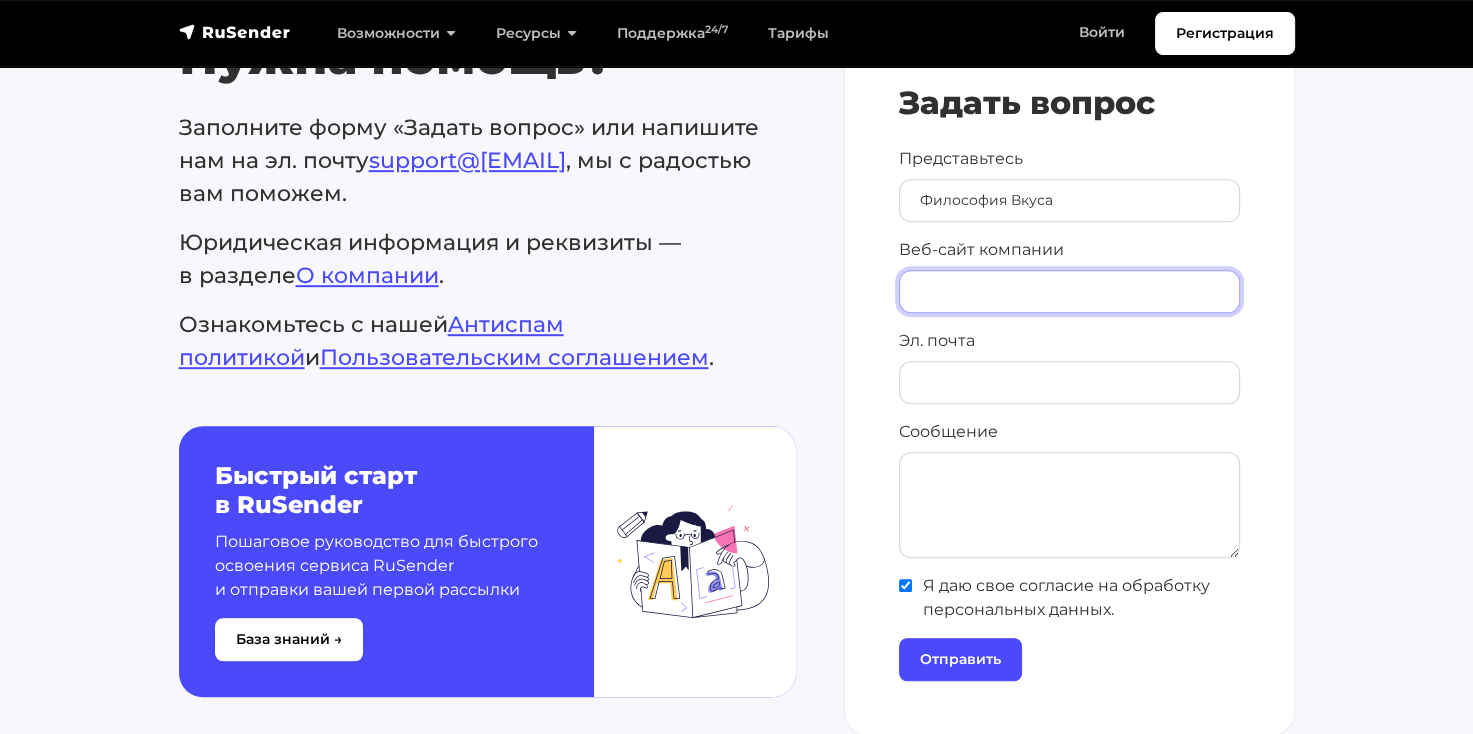 paste on "https://[DOMAIN]/" 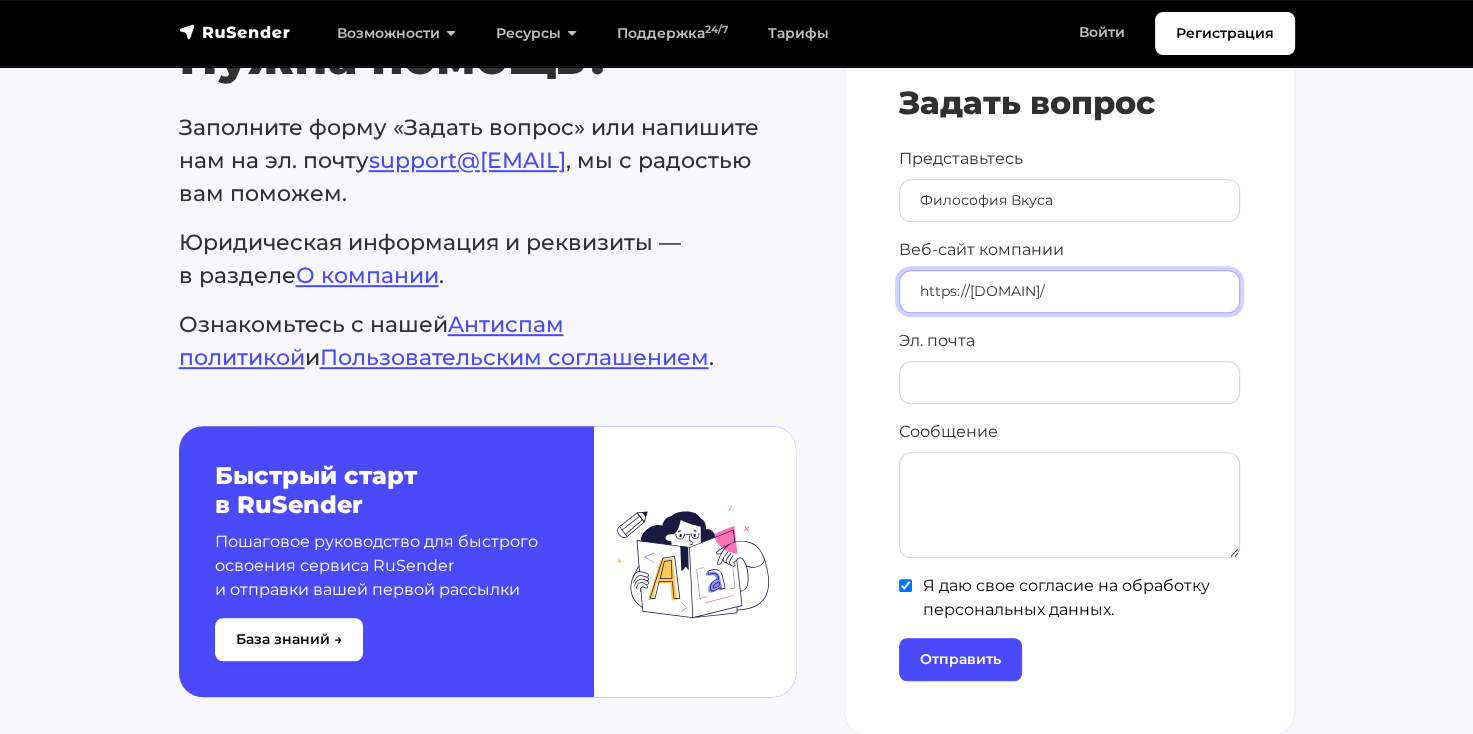 type on "https://[DOMAIN]/" 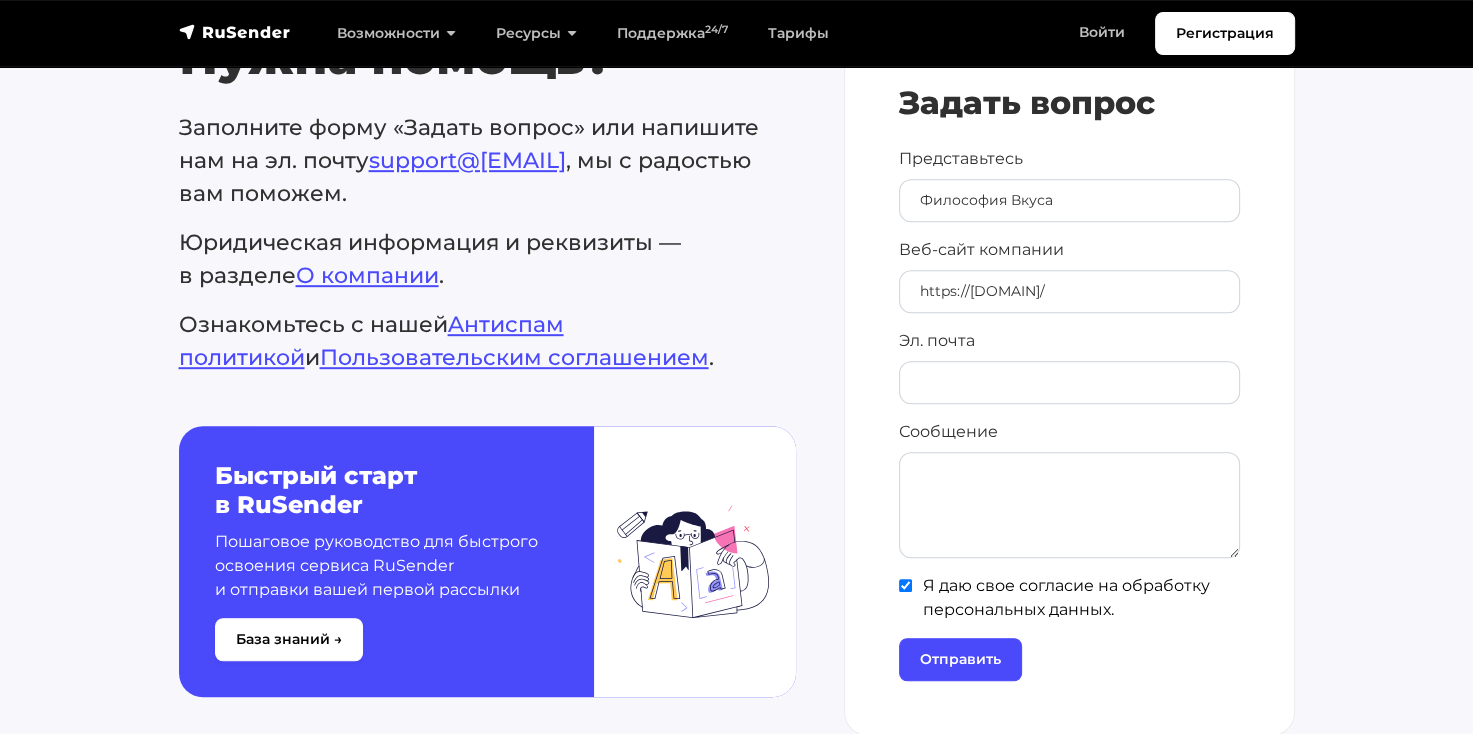 click on "Я даю свое согласие на обработку персональных данных." at bounding box center [1069, 598] 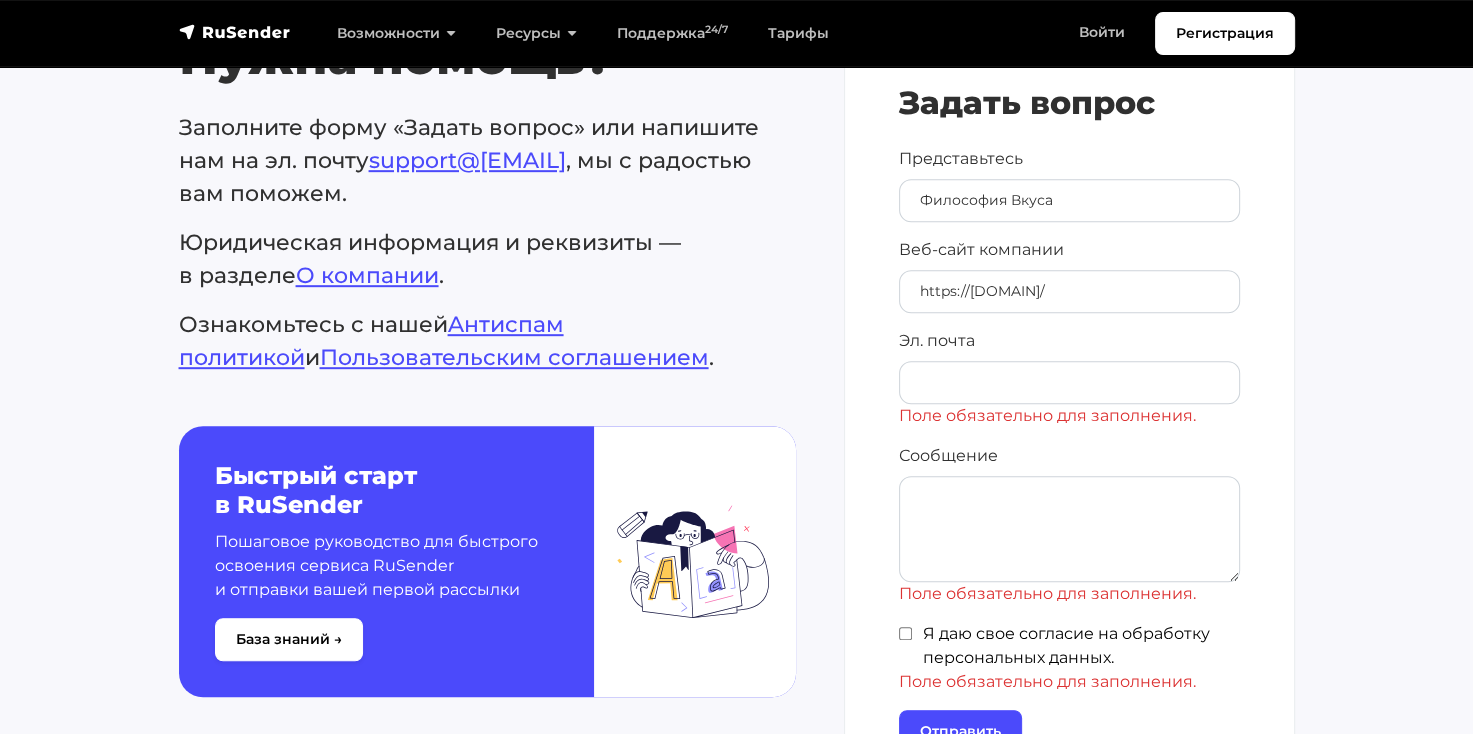 click on "Задать вопрос
Представьтесь
Философия Вкуса
Веб-сайт компании
https://[DOMAIN]/
Эл. почта
Поле обязательно для заполнения.
Сообщение
Поле обязательно для заполнения.
Я даю свое согласие на обработку персональных данных. Поле обязательно для заполнения.
Отправить" at bounding box center [1069, 418] 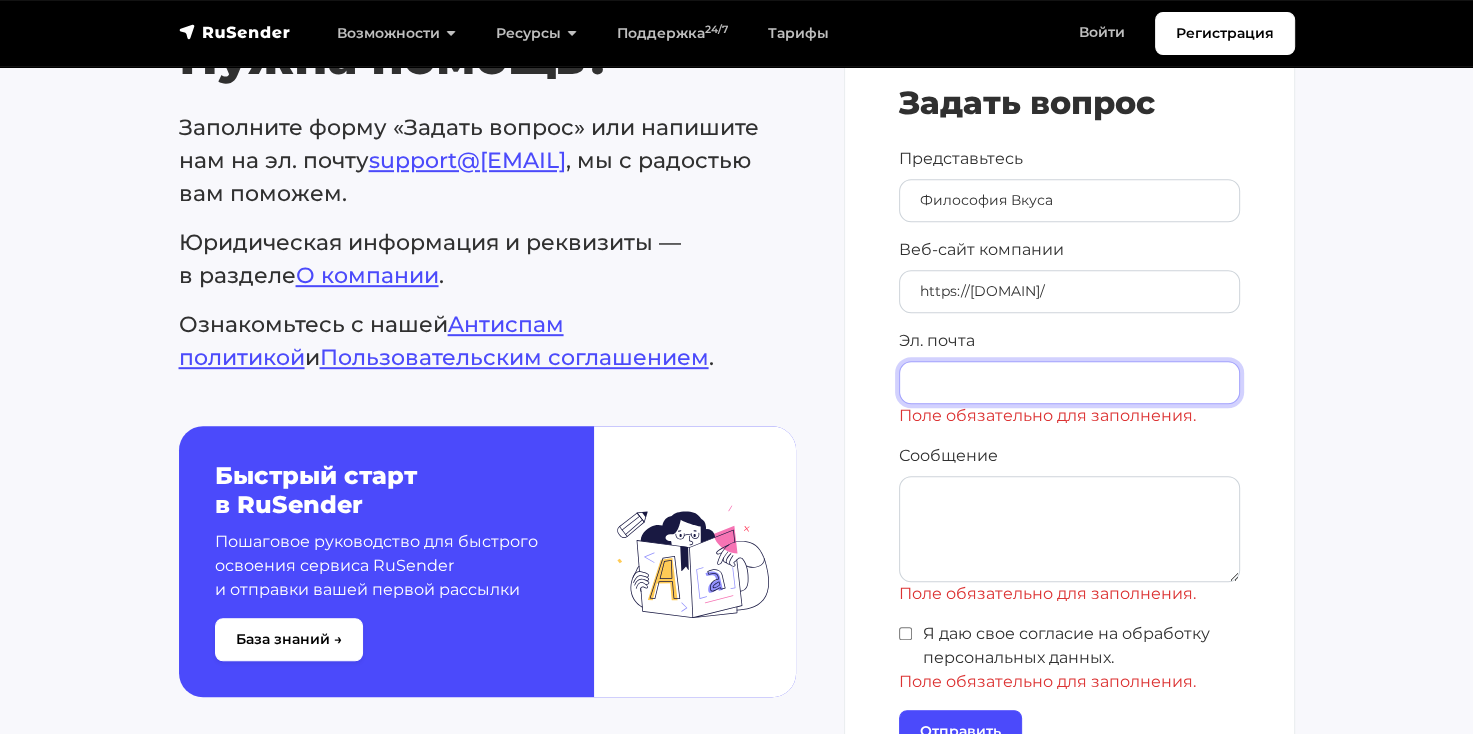 drag, startPoint x: 1038, startPoint y: 375, endPoint x: 1047, endPoint y: 368, distance: 11.401754 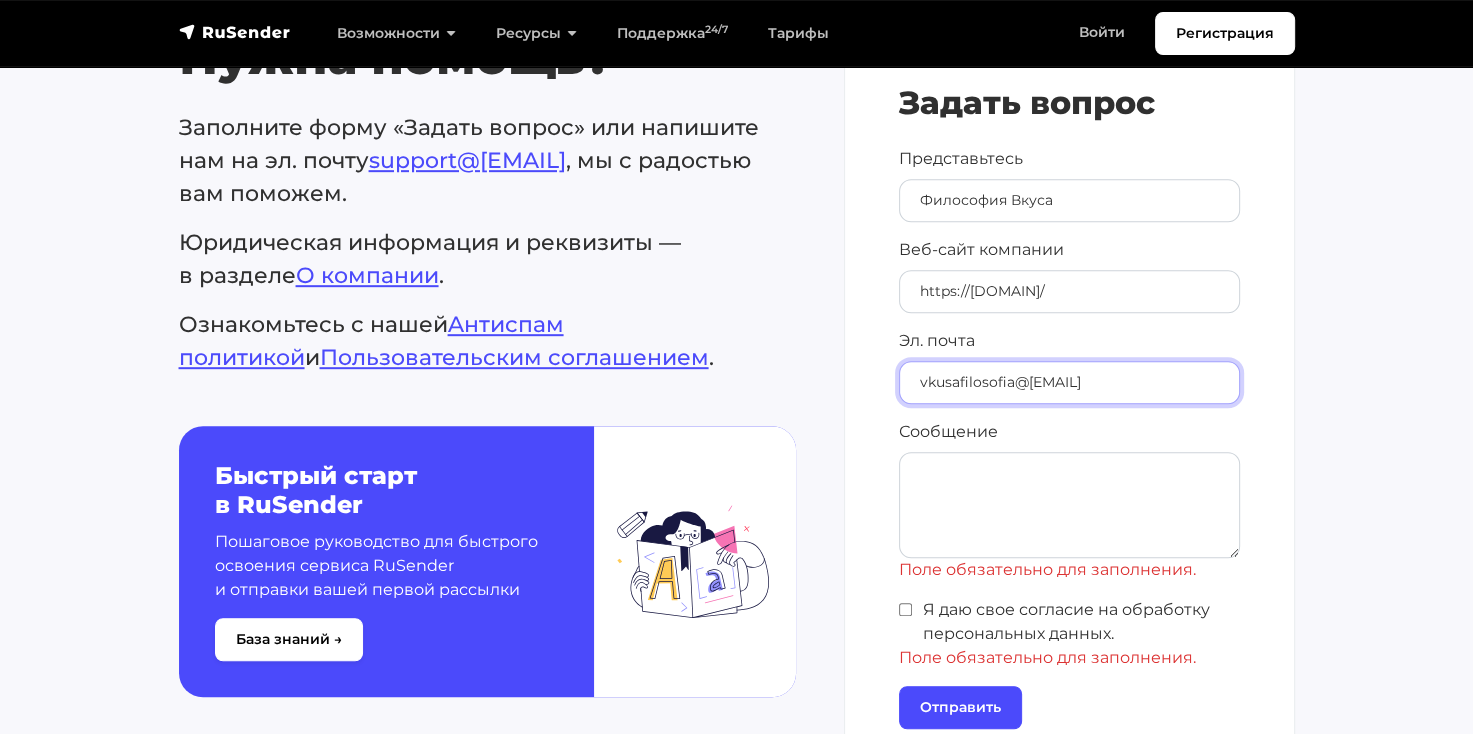 type on "vkusafilosofia@[EMAIL]" 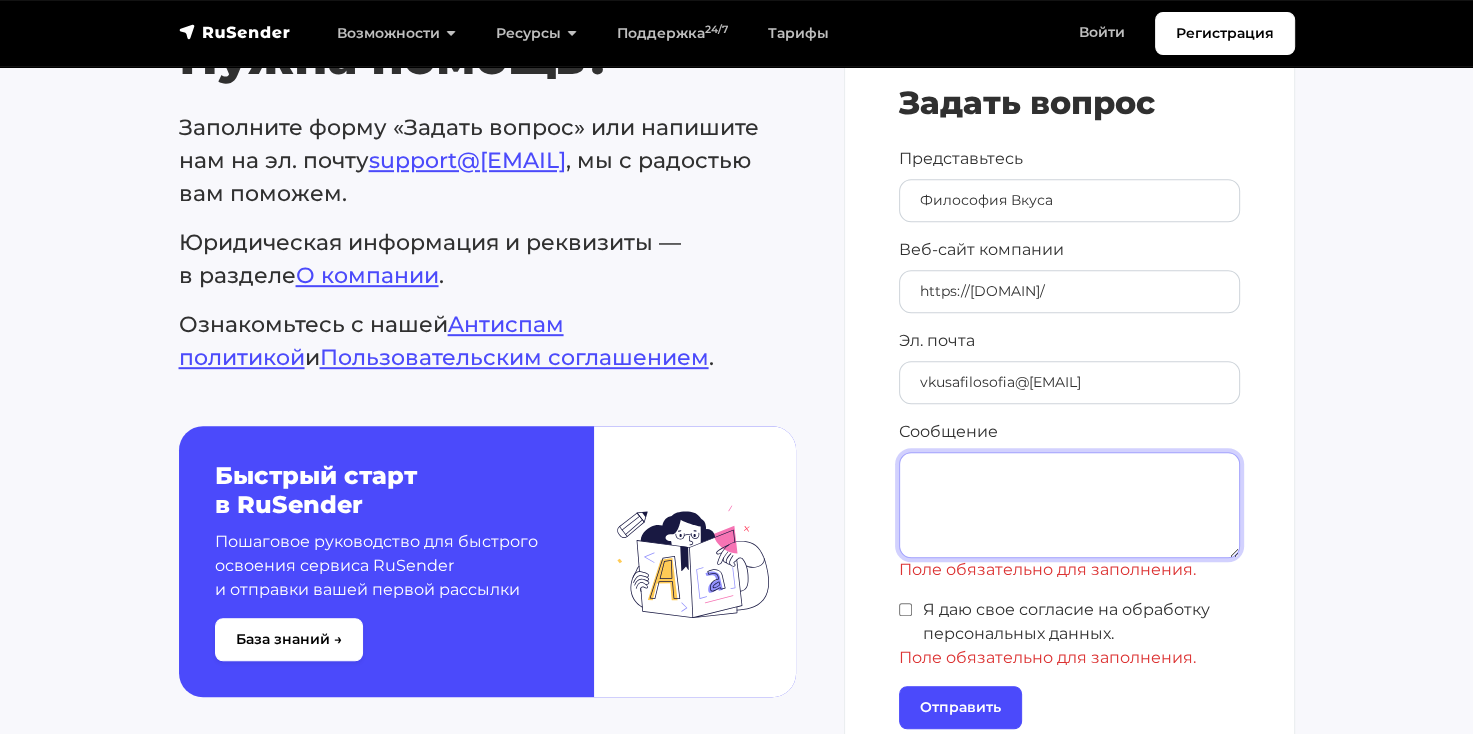 click on "Сообщение" at bounding box center (1069, 505) 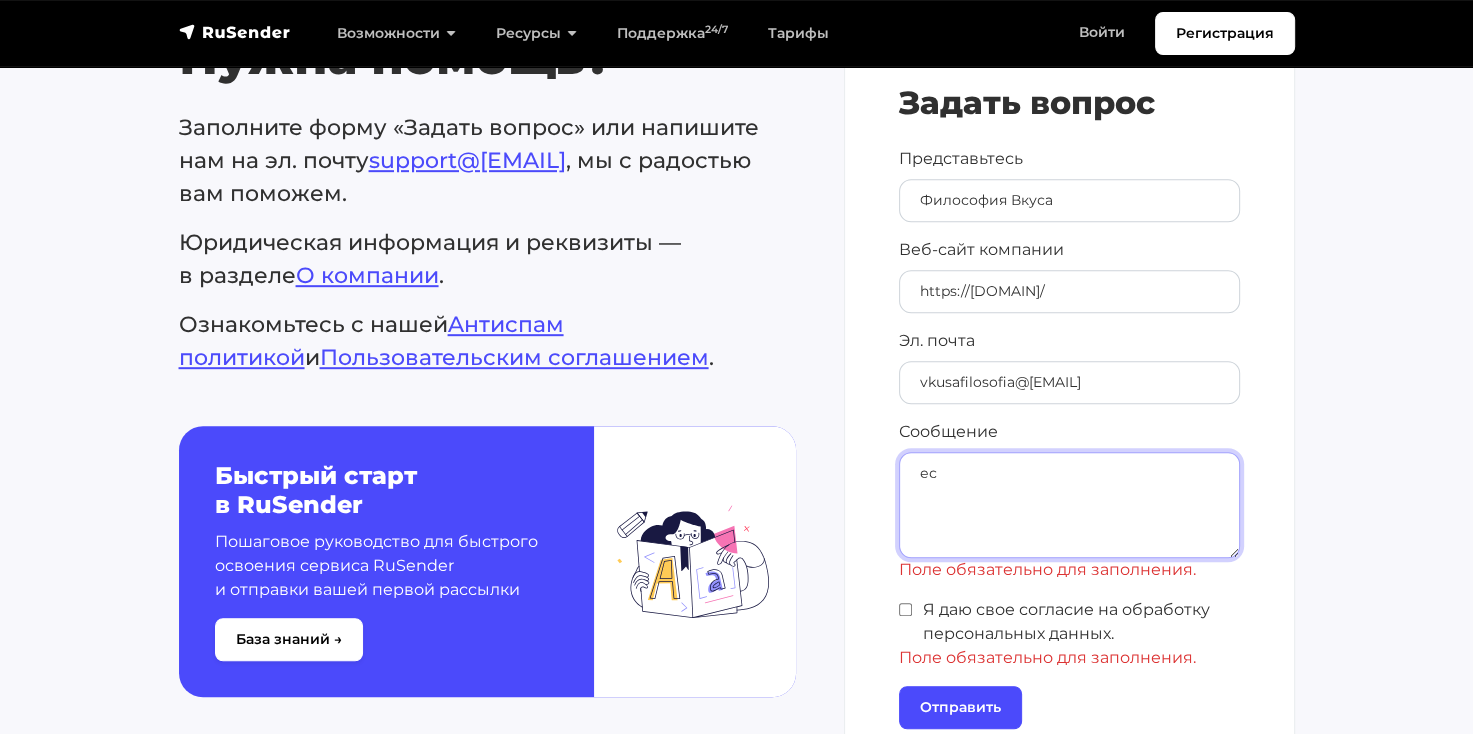 type on "е" 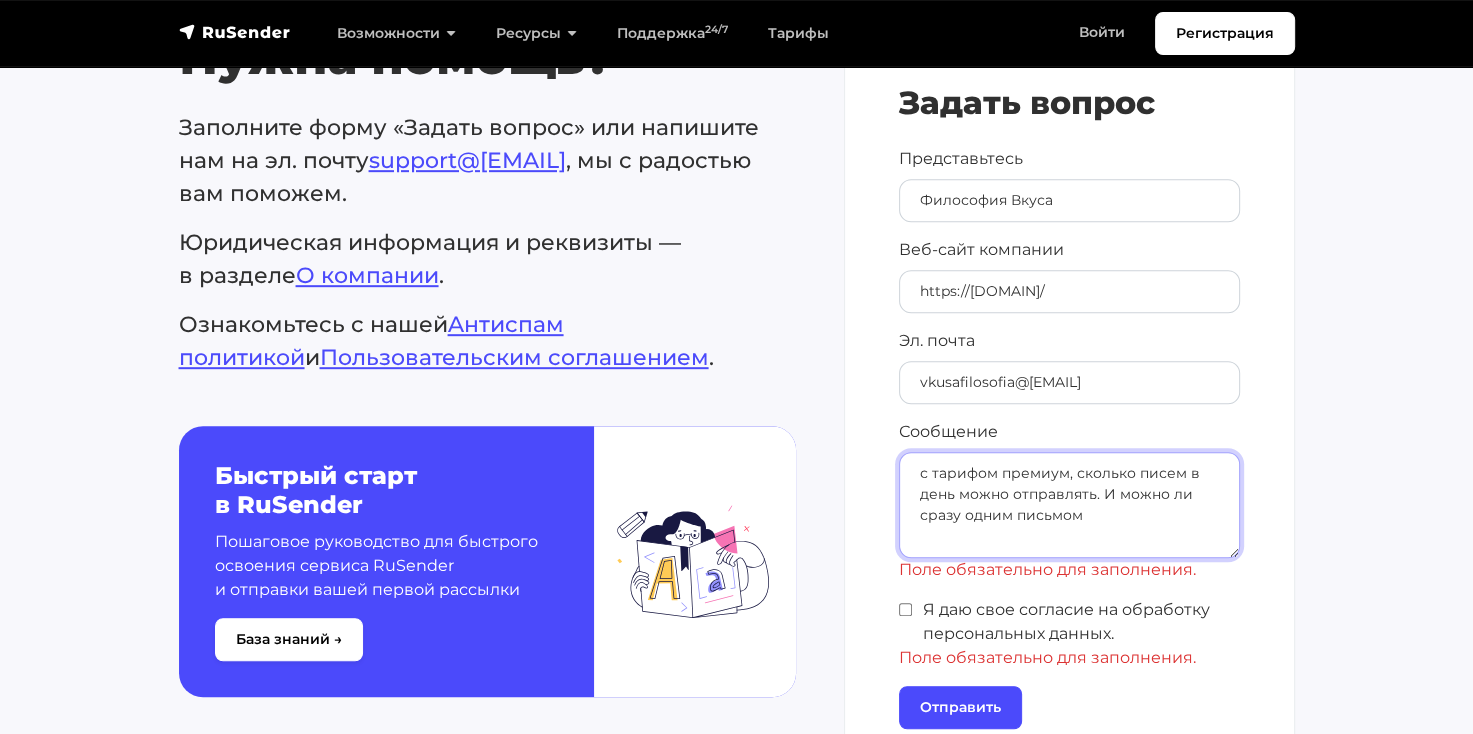 click on "с тарифом премиум, сколько писем в день можно отправлять. И можно ли сразу одним письмом" at bounding box center (1069, 505) 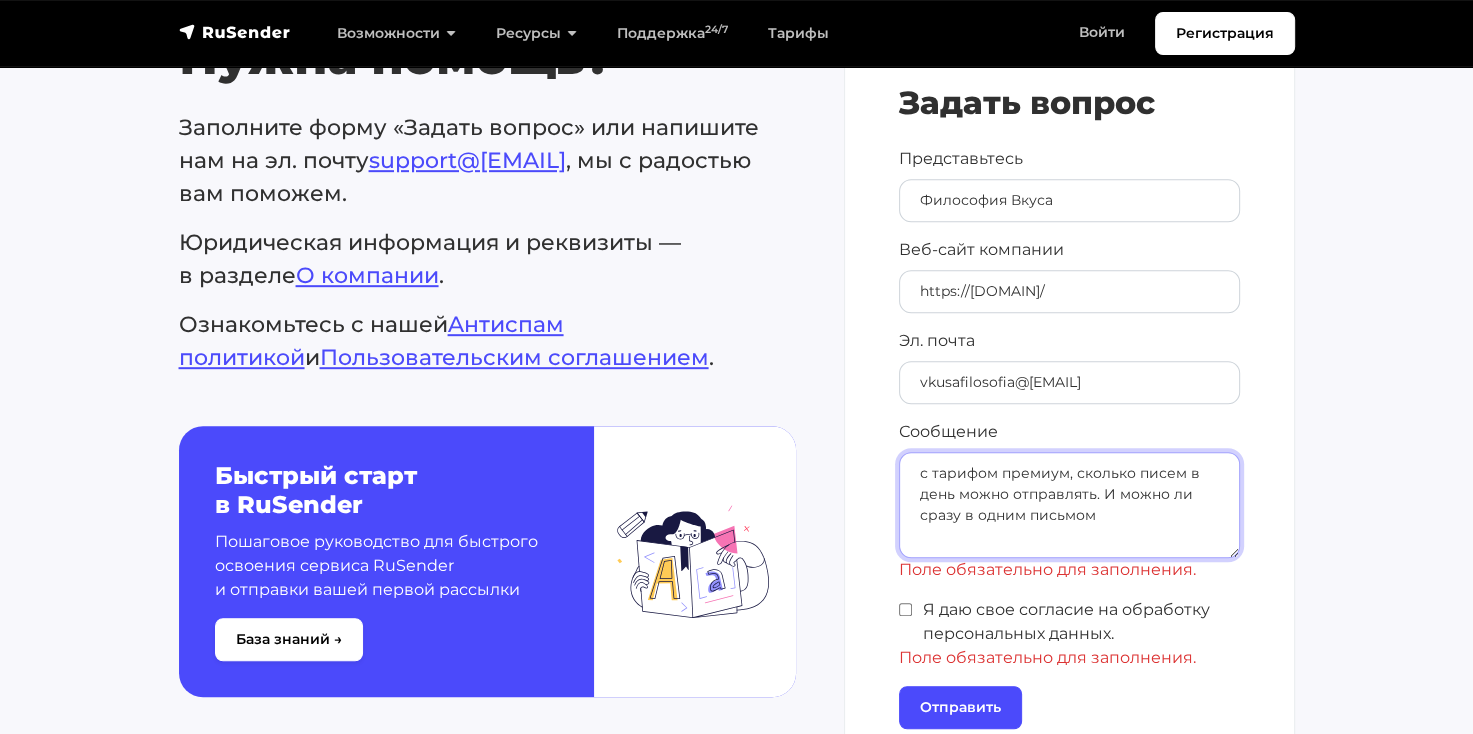 click on "с тарифом премиум, сколько писем в день можно отправлять. И можно ли сразу в одним письмом" at bounding box center [1069, 505] 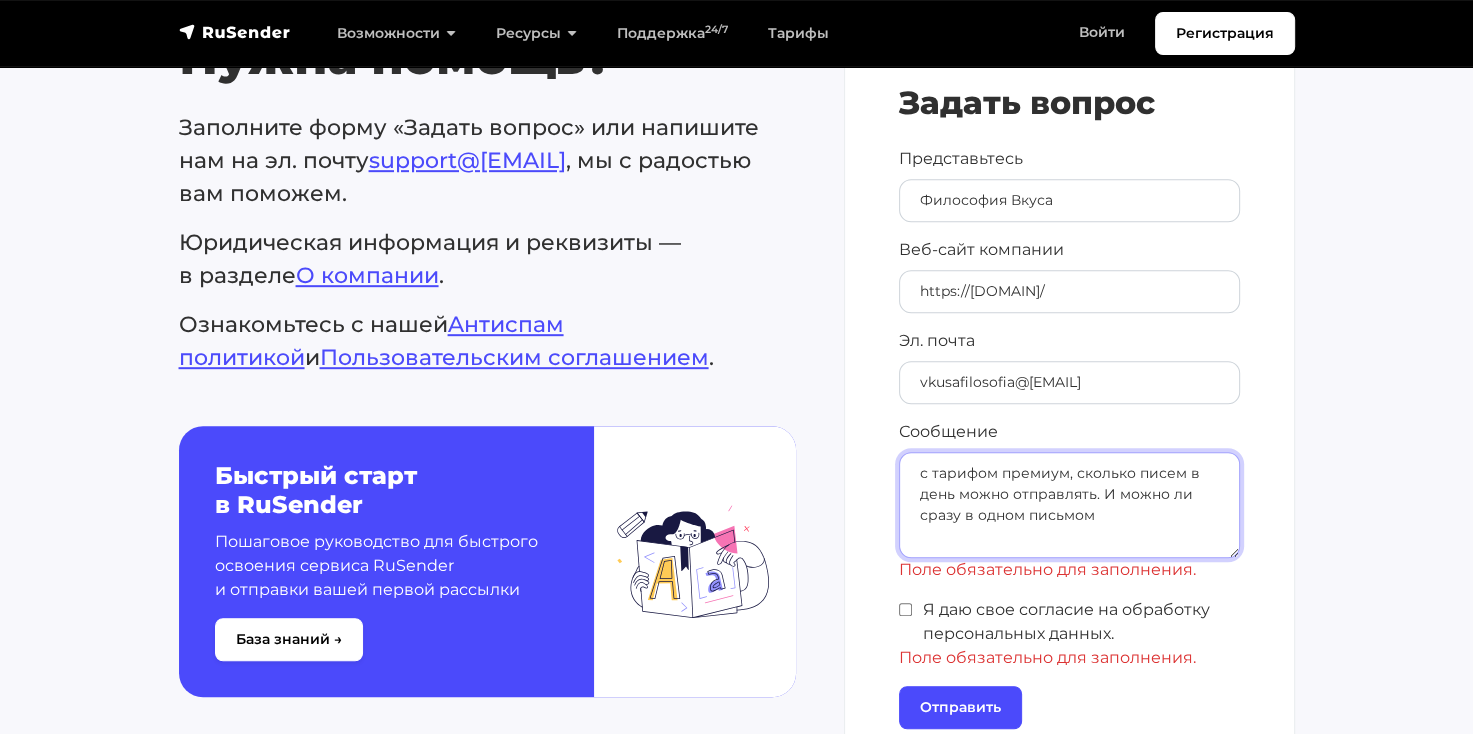 click on "с тарифом премиум, сколько писем в день можно отправлять. И можно ли сразу в одном письмом" at bounding box center (1069, 505) 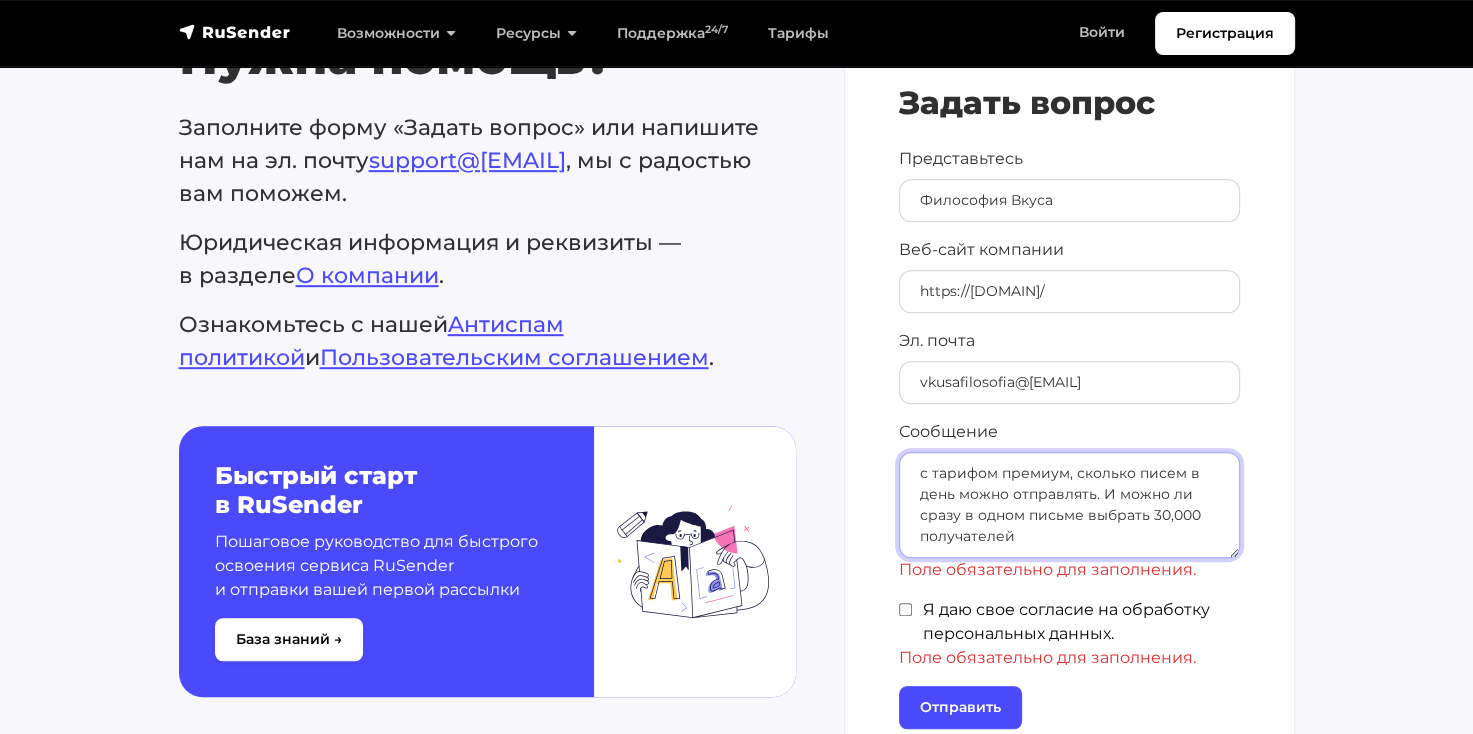 type on "с тарифом премиум, сколько писем в день можно отправлять. И можно ли сразу в одном письме выбрать 30,000 получателей" 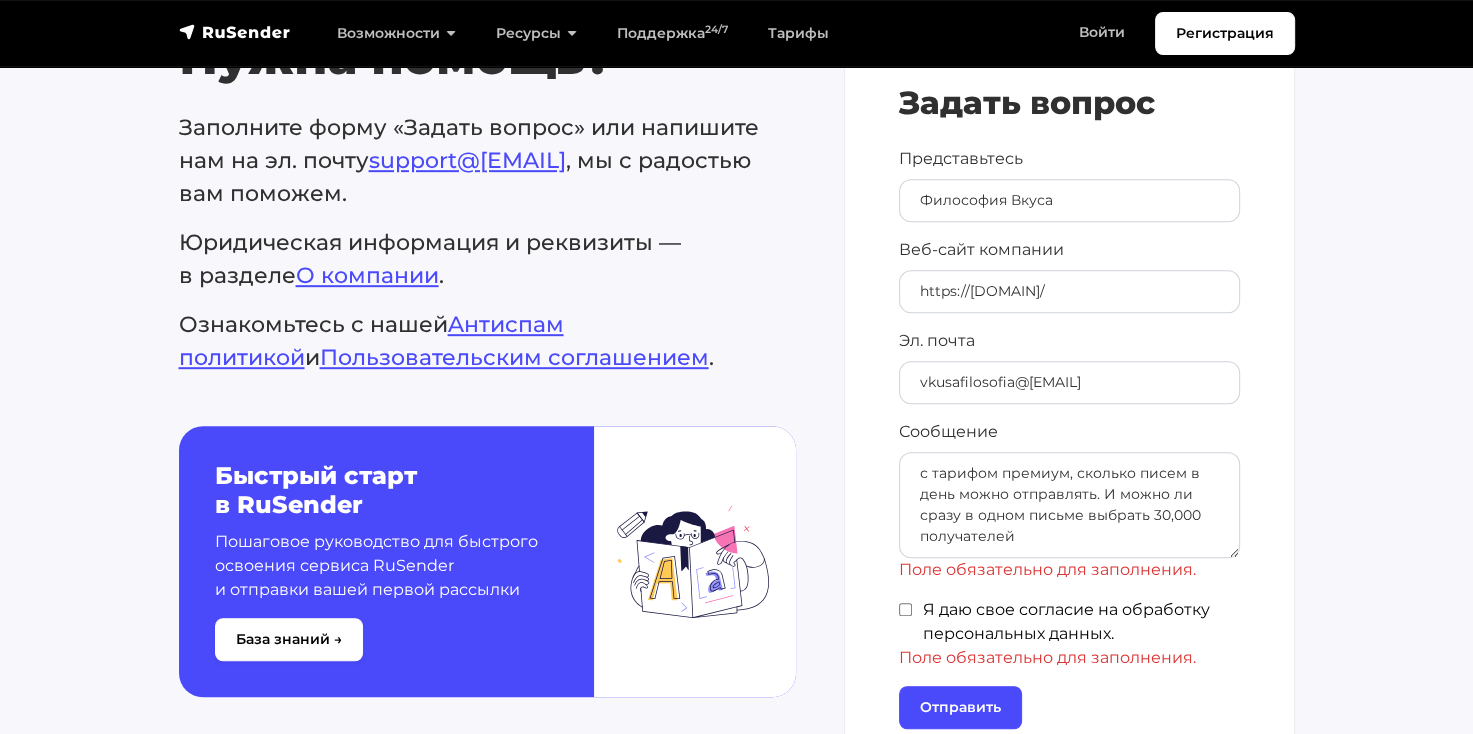 click on "Я даю свое согласие на обработку персональных данных." at bounding box center (1069, 622) 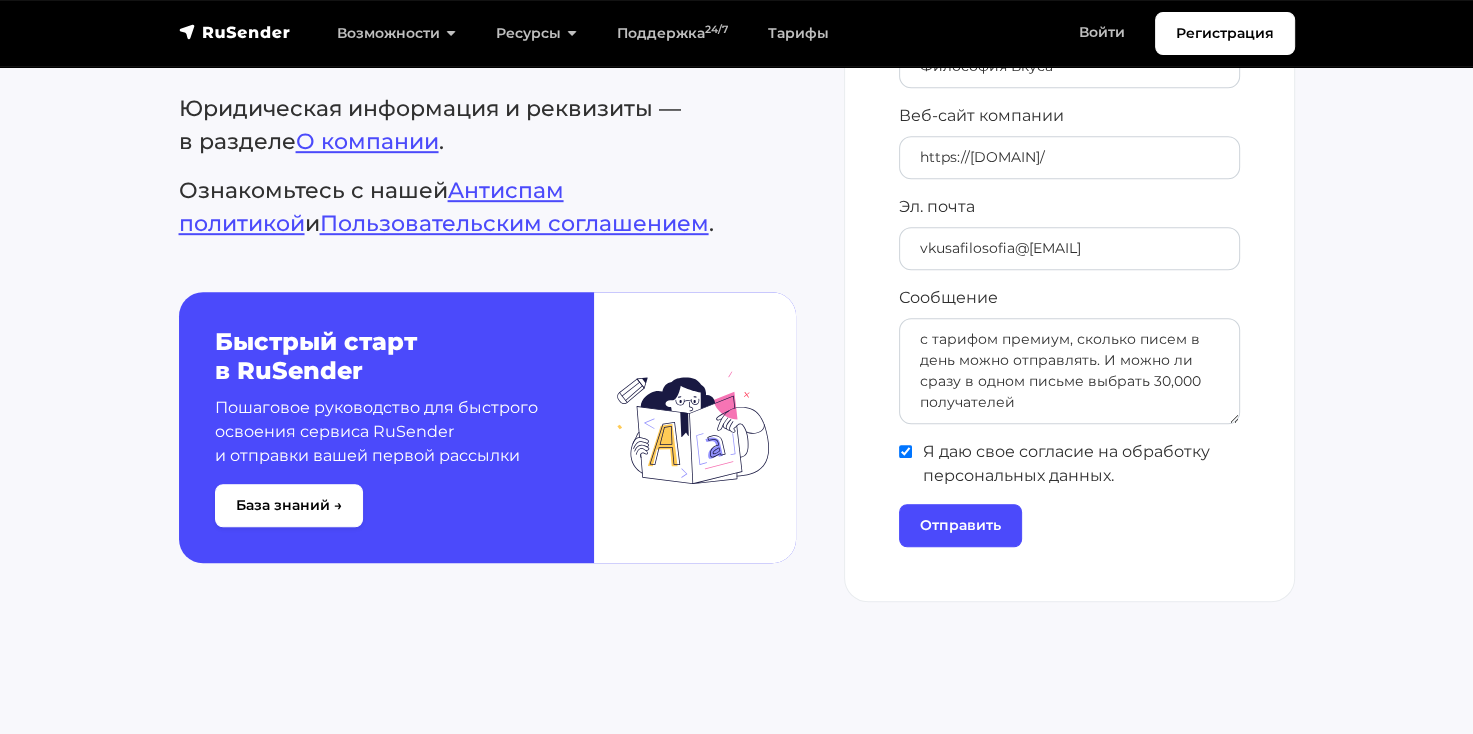 scroll, scrollTop: 1100, scrollLeft: 0, axis: vertical 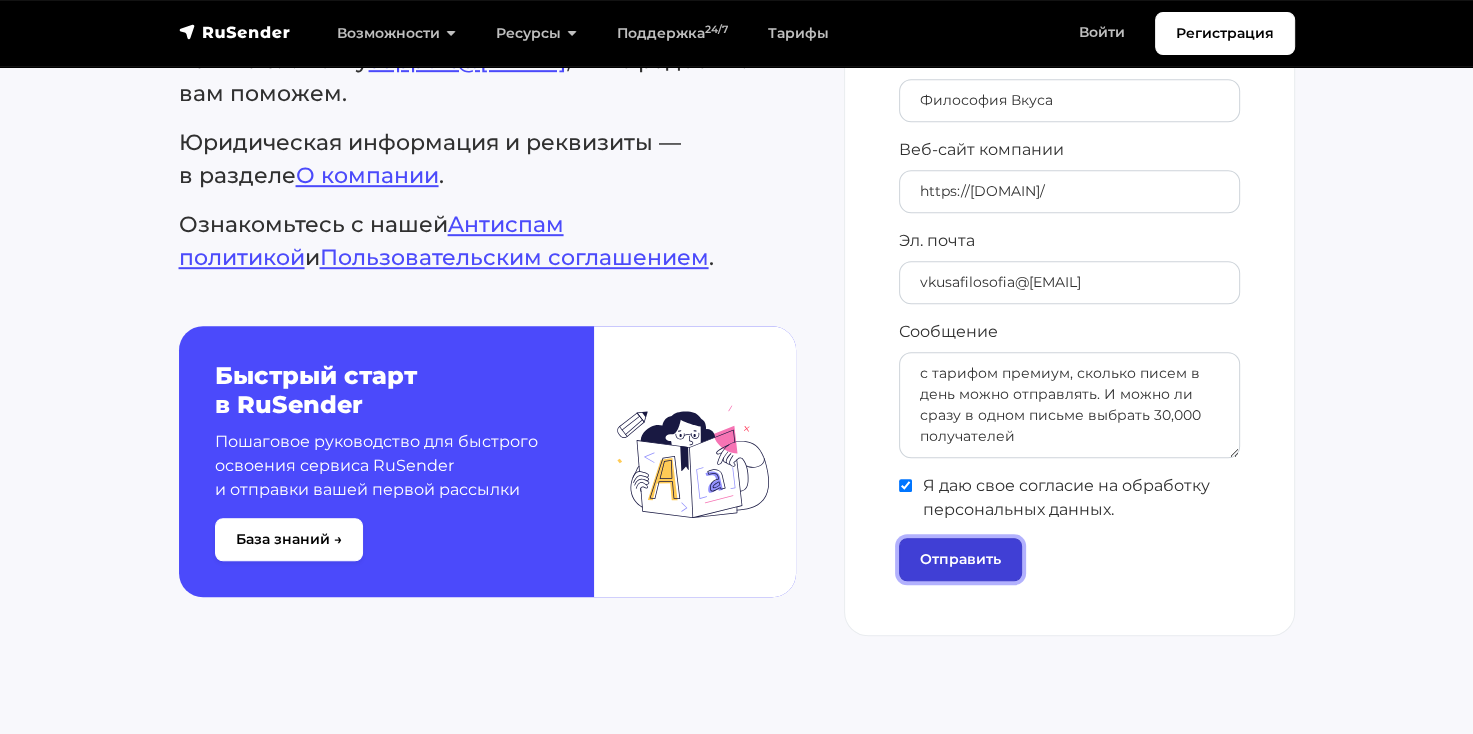 click on "Отправить" at bounding box center (960, 559) 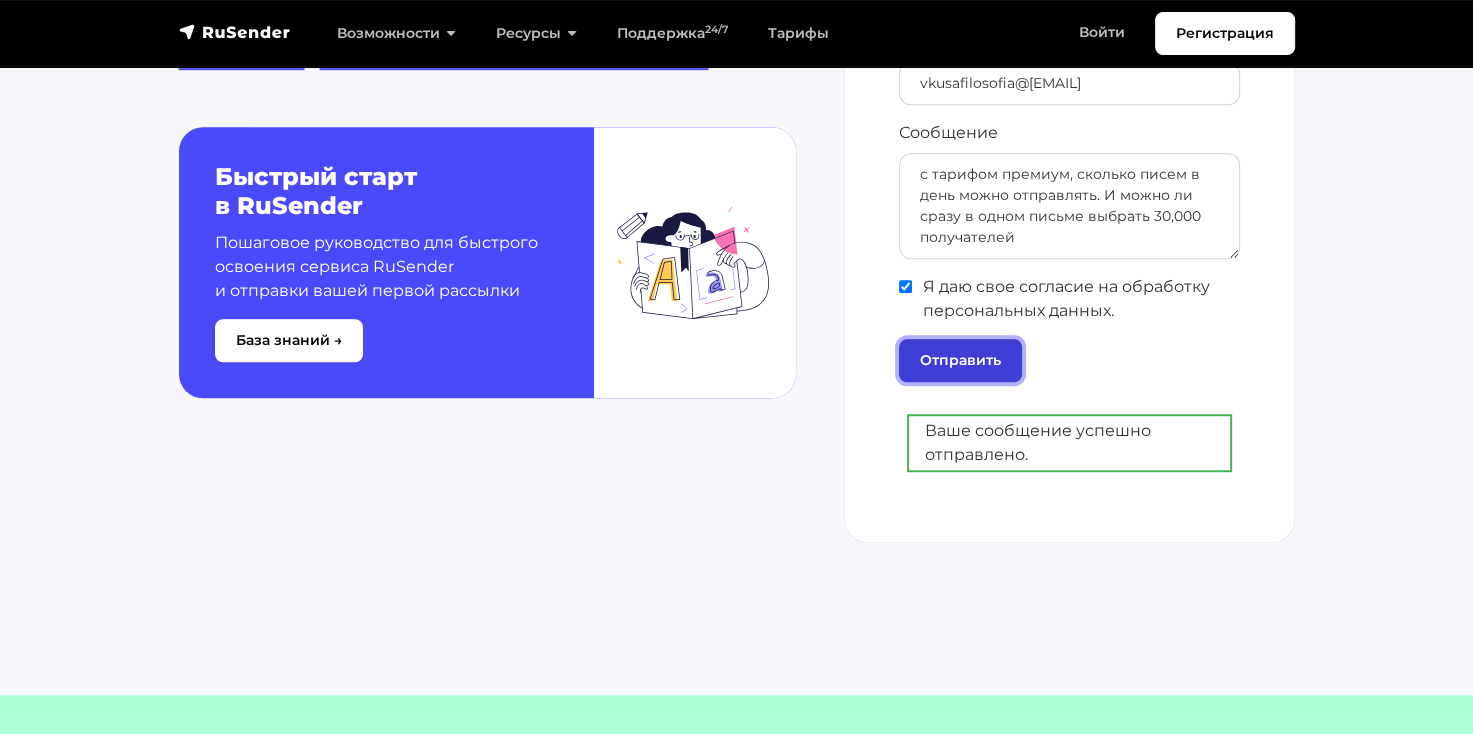 scroll, scrollTop: 1300, scrollLeft: 0, axis: vertical 